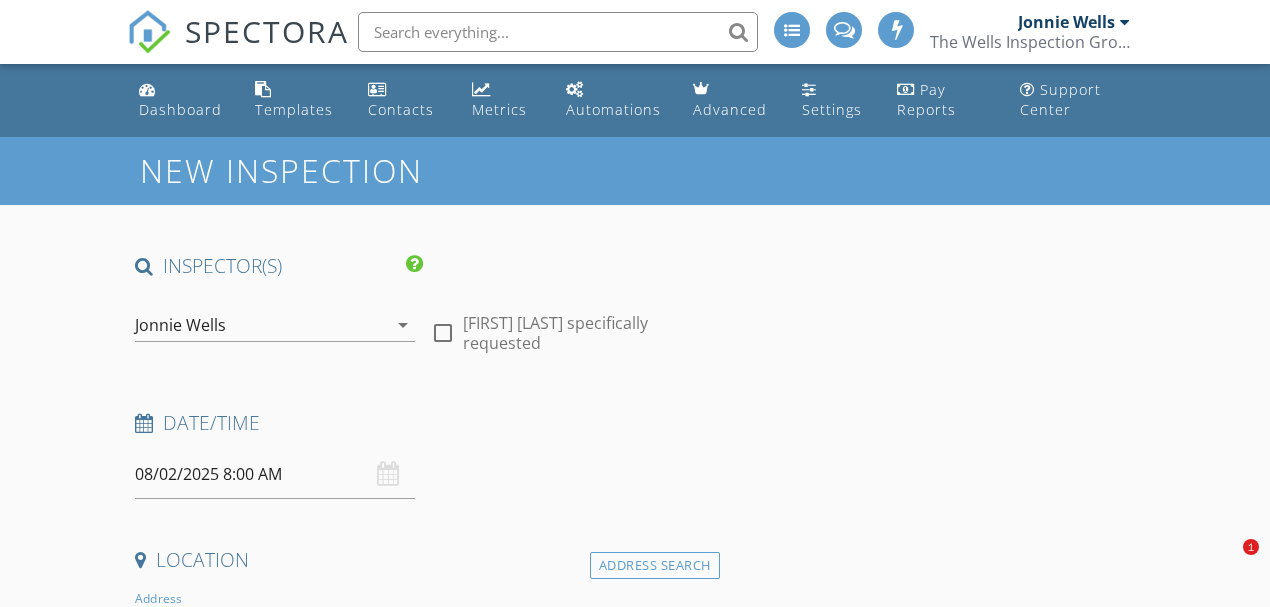 scroll, scrollTop: 400, scrollLeft: 0, axis: vertical 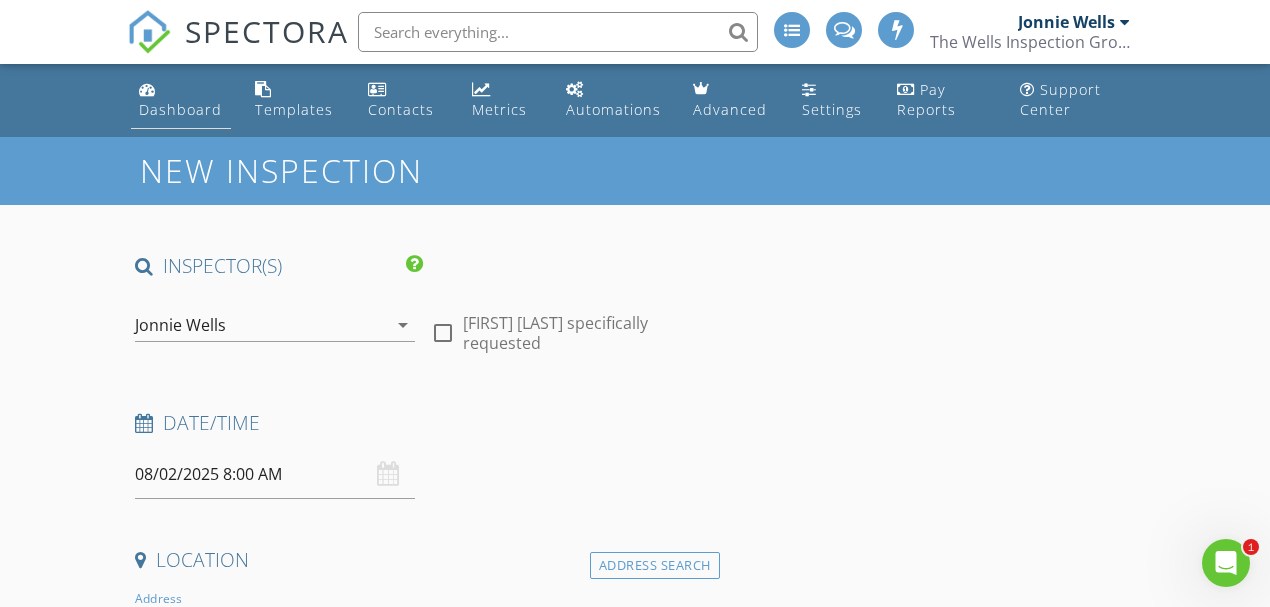 click on "Dashboard" at bounding box center (180, 109) 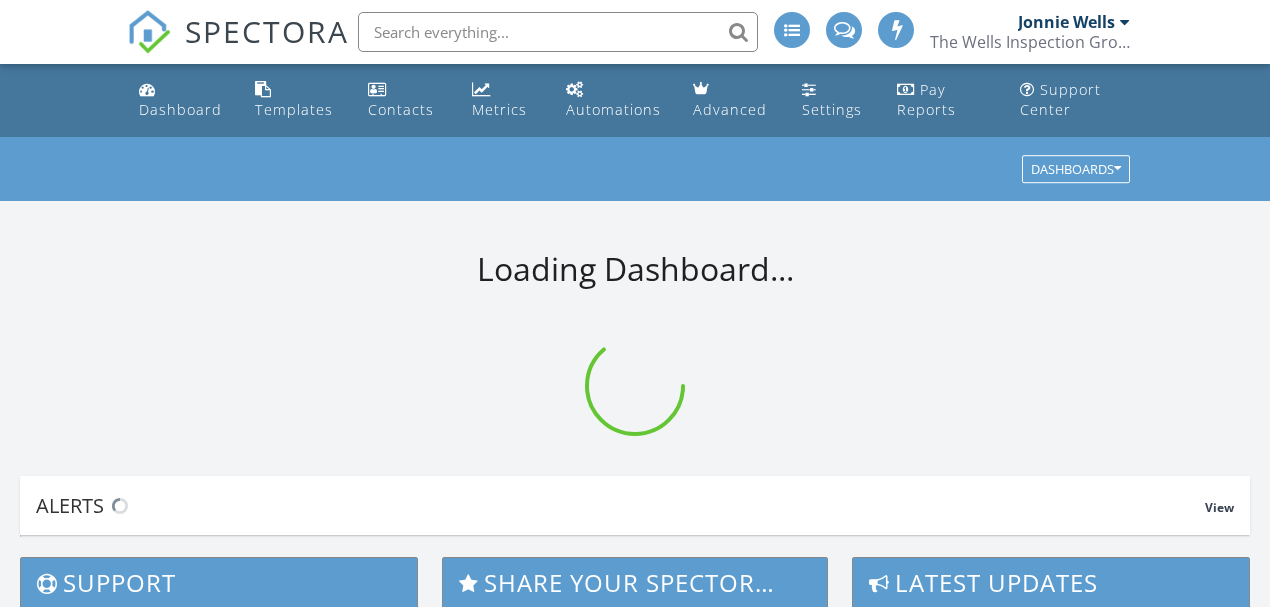 scroll, scrollTop: 0, scrollLeft: 0, axis: both 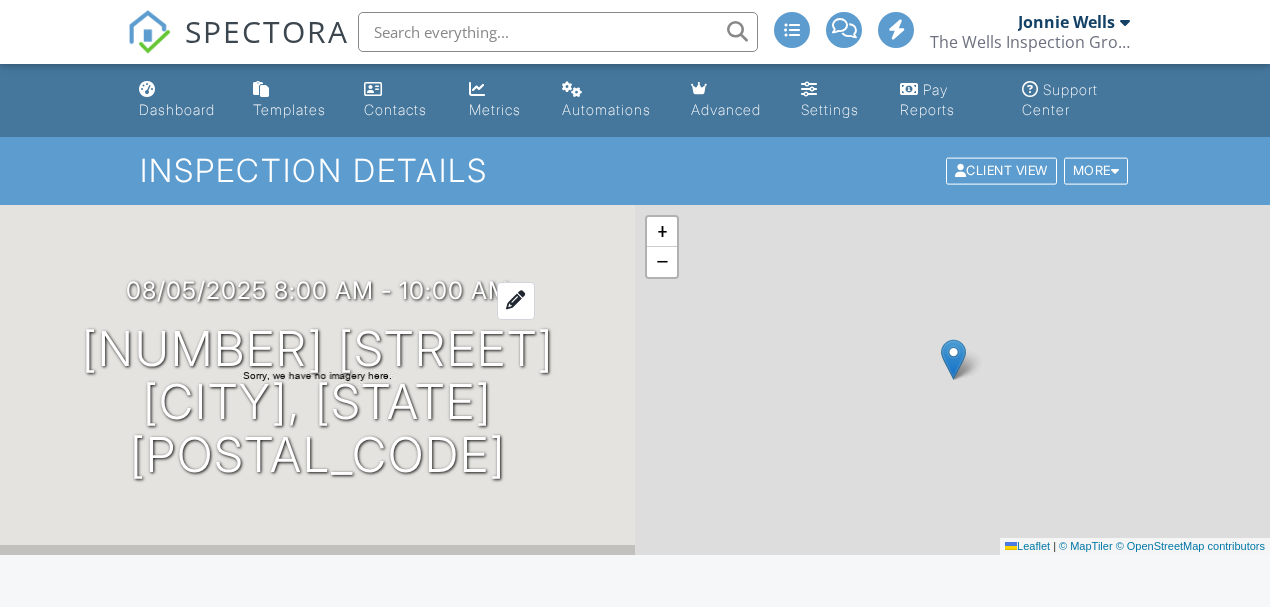 click at bounding box center [516, 300] 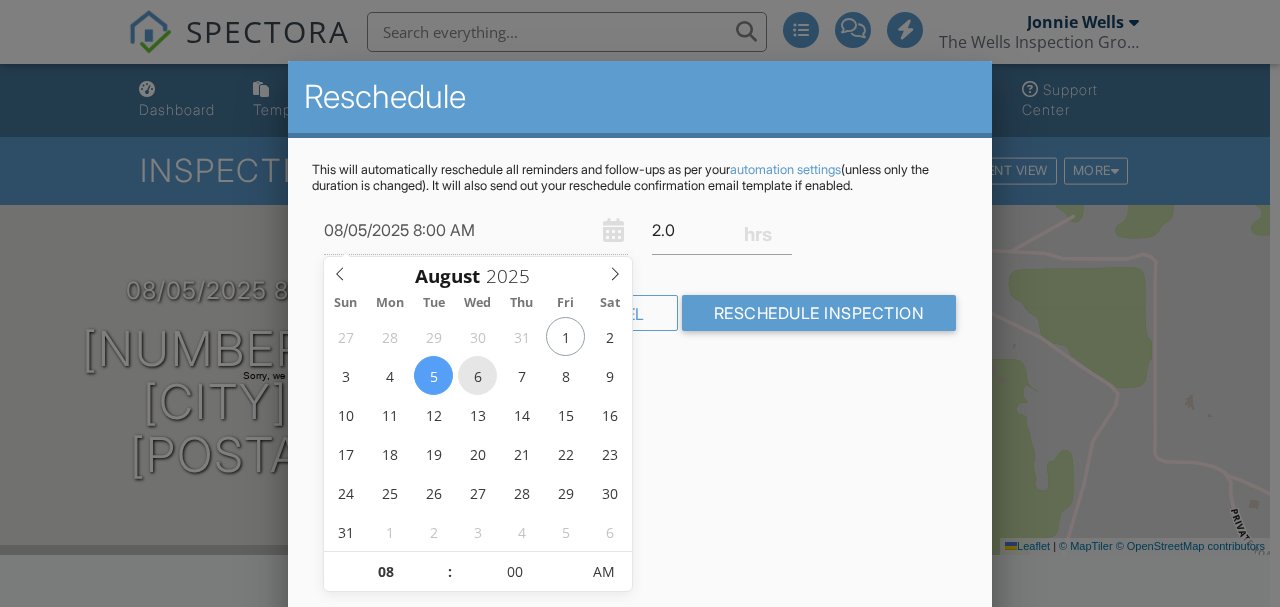 scroll, scrollTop: 0, scrollLeft: 0, axis: both 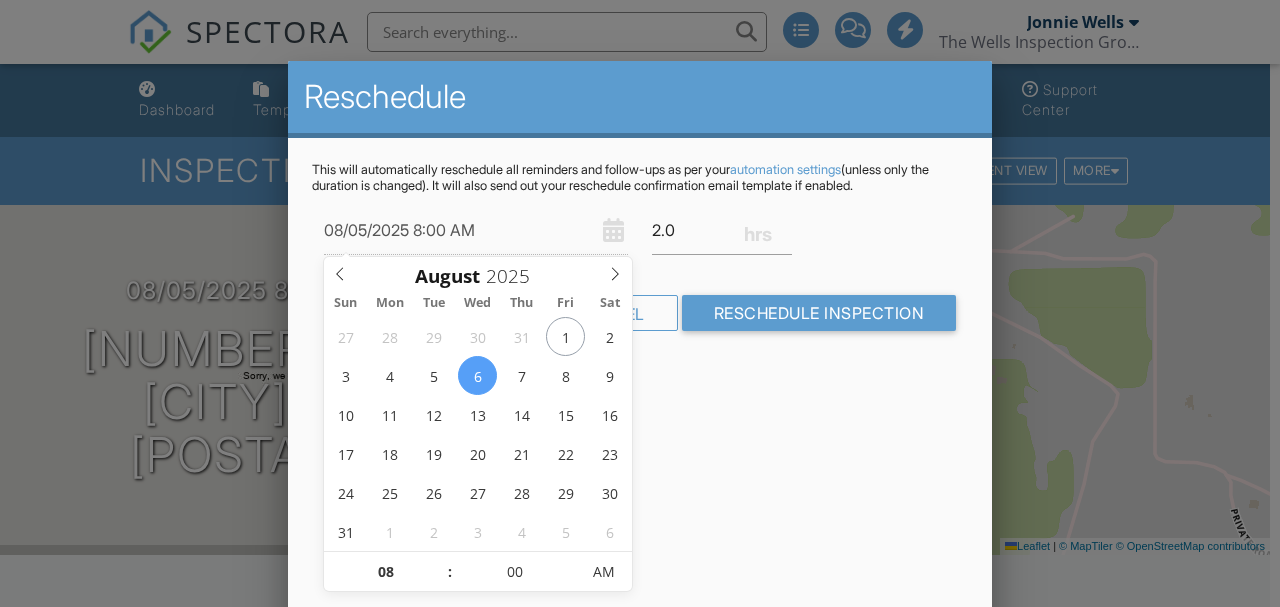 type on "08/06/2025 8:00 AM" 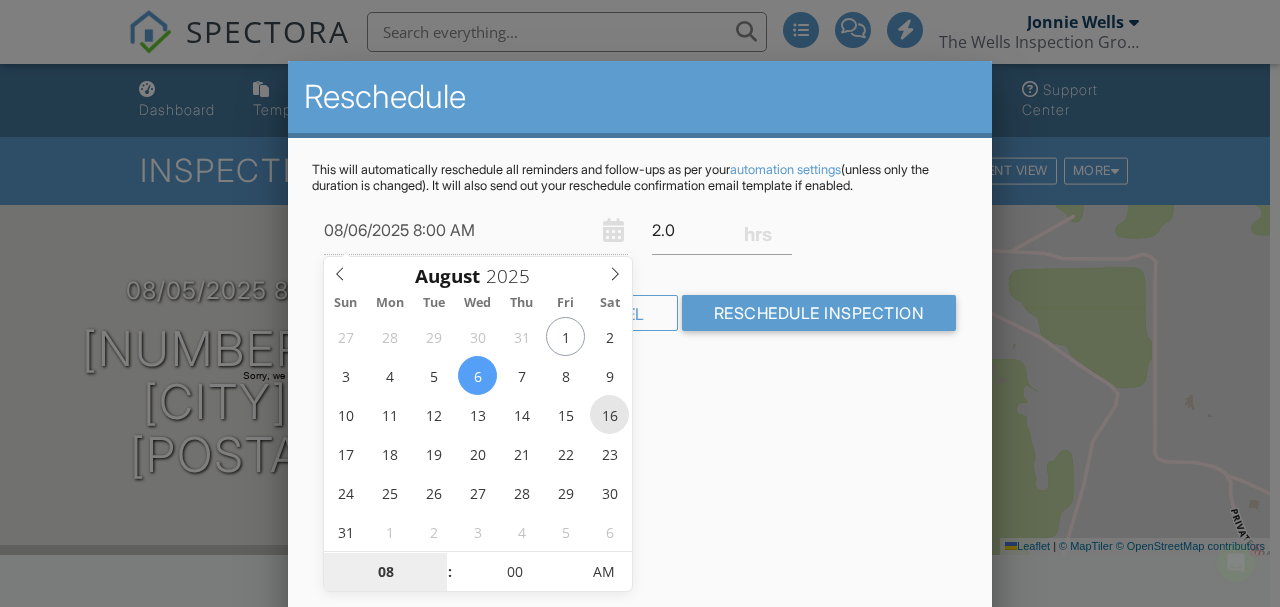 scroll, scrollTop: 0, scrollLeft: 0, axis: both 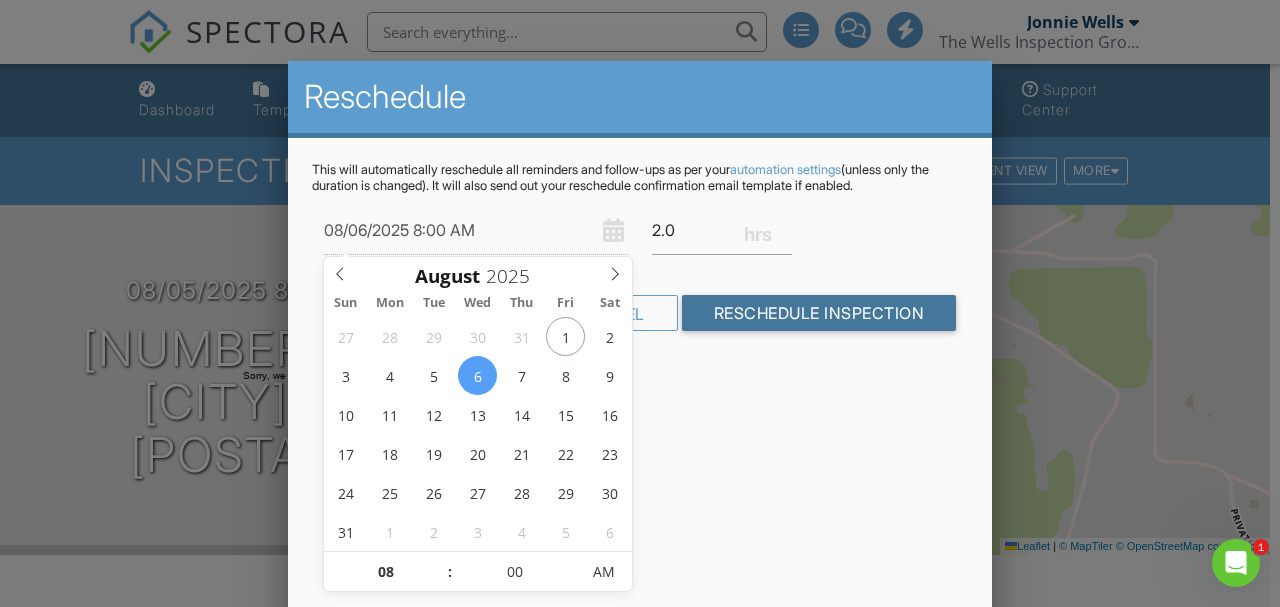 click on "Reschedule Inspection" at bounding box center (819, 313) 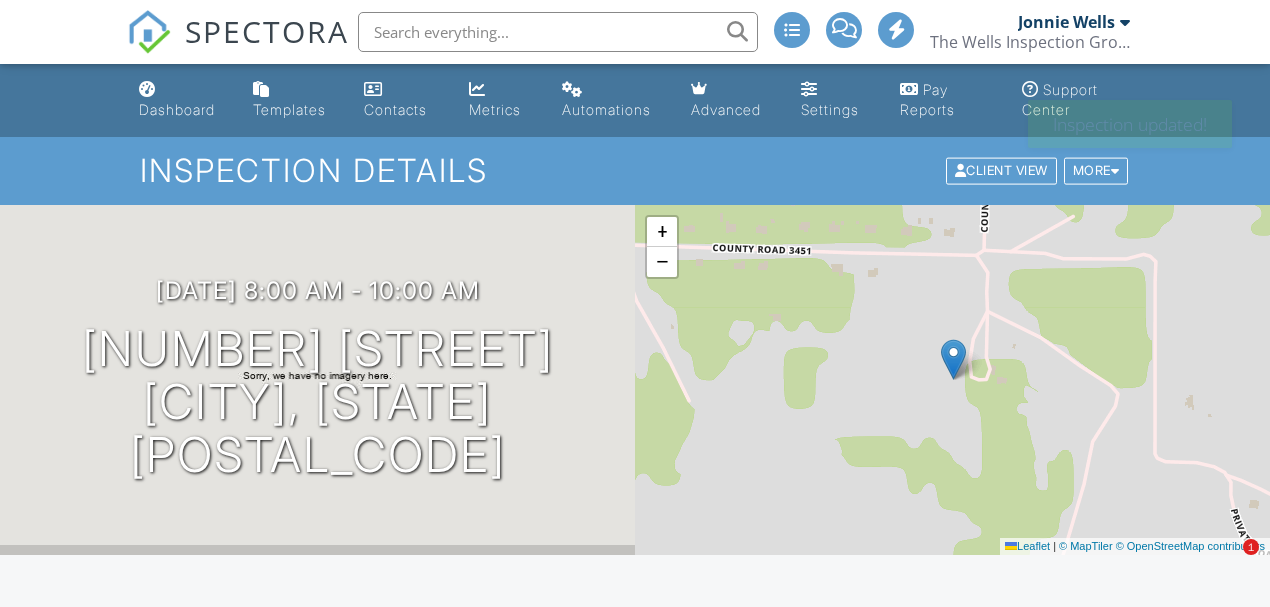 scroll, scrollTop: 0, scrollLeft: 0, axis: both 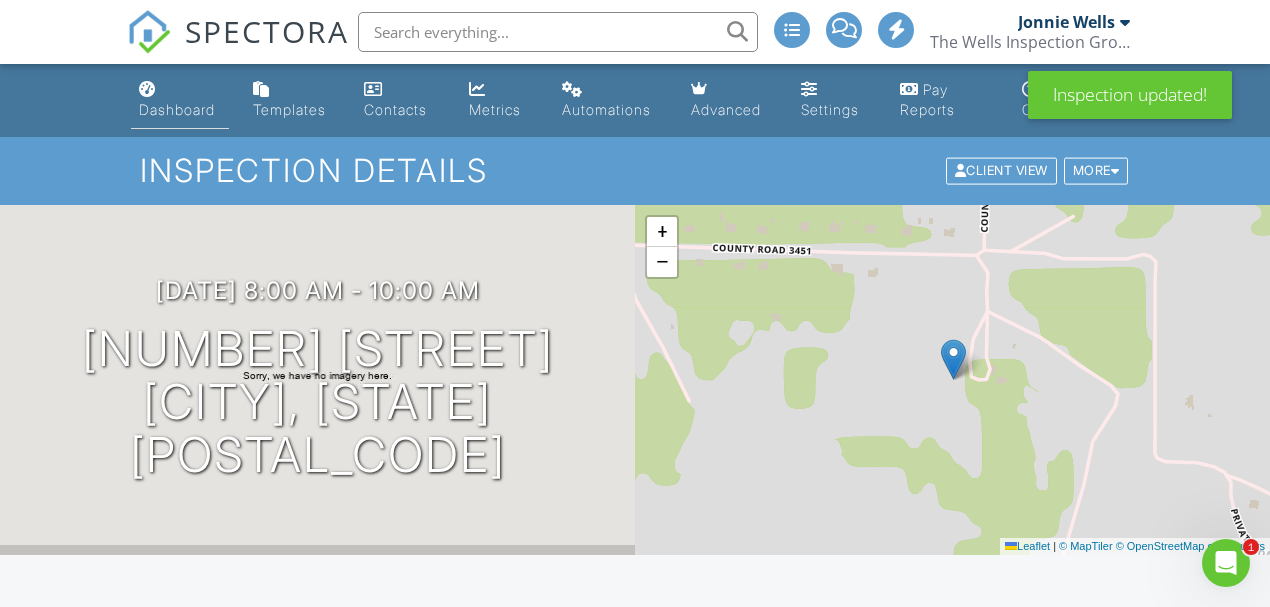 click on "Dashboard" at bounding box center [177, 109] 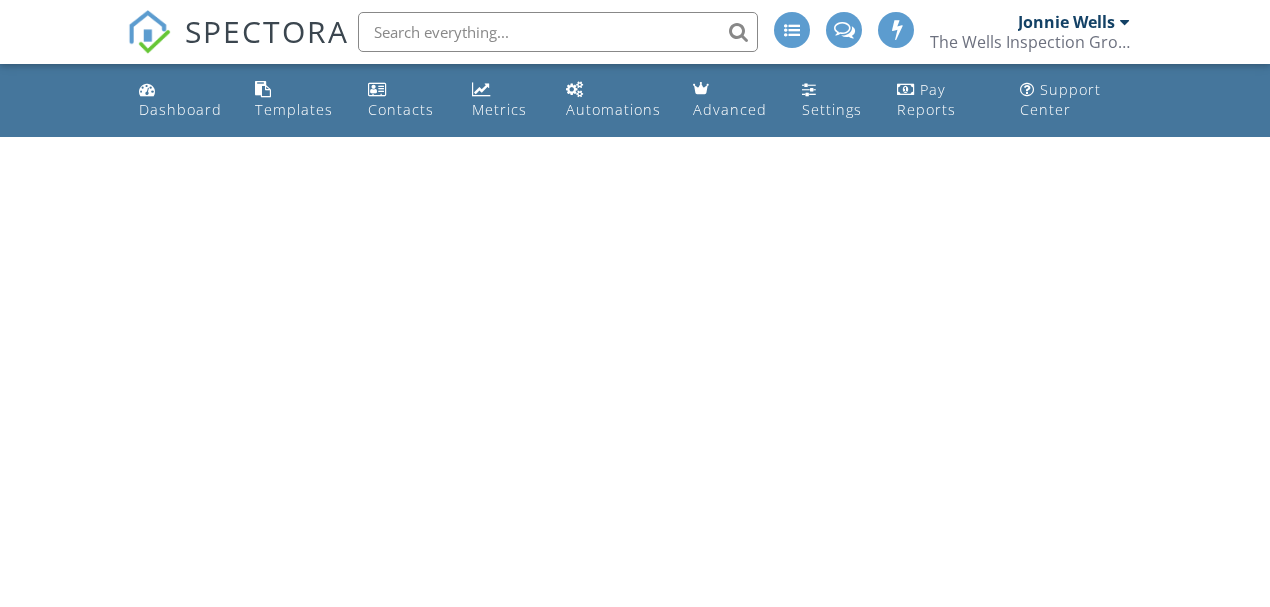 scroll, scrollTop: 0, scrollLeft: 0, axis: both 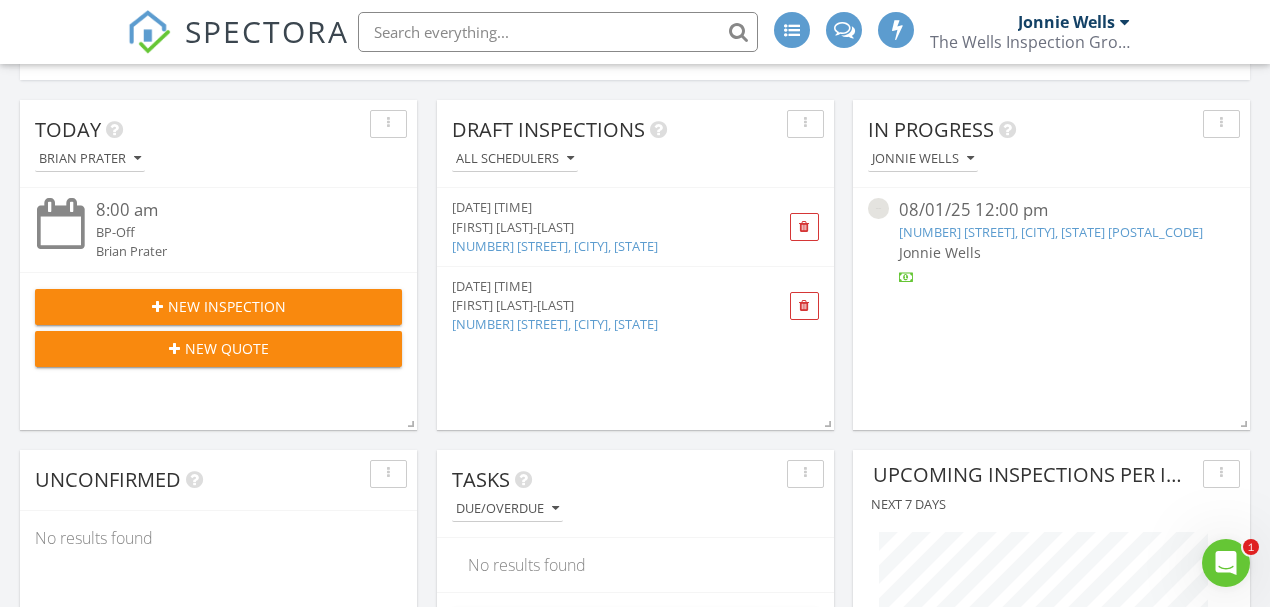 click on "[NUMBER] [STREET], [CITY], [STATE]" at bounding box center (555, 246) 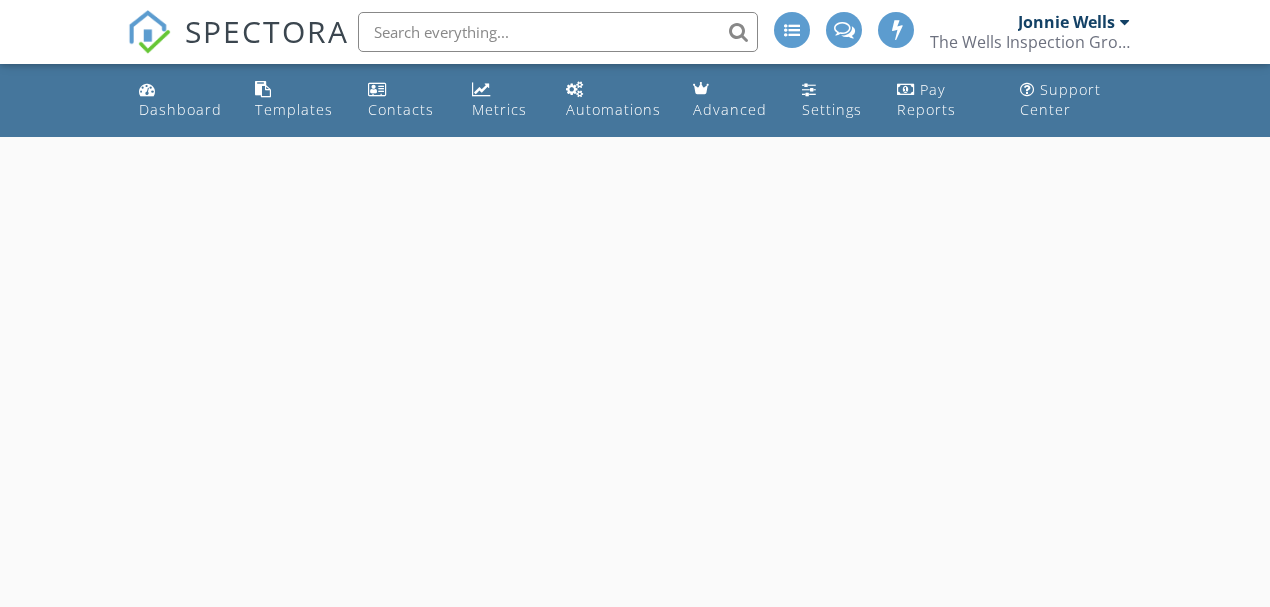 scroll, scrollTop: 0, scrollLeft: 0, axis: both 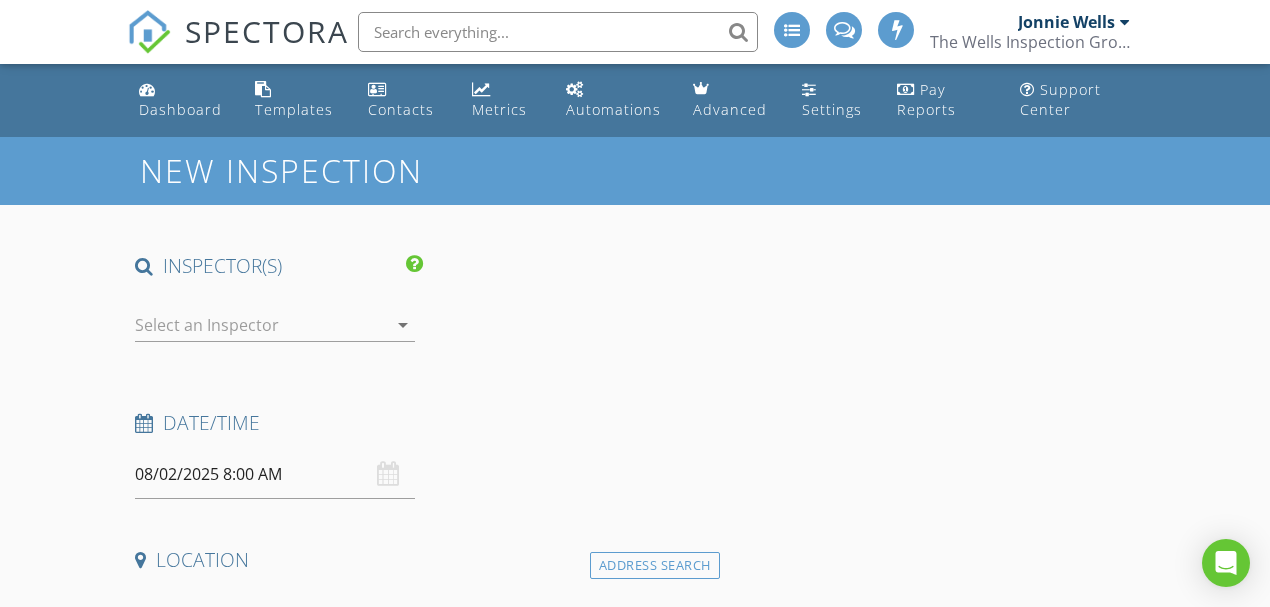 type on "Elizabeth Spurlock" 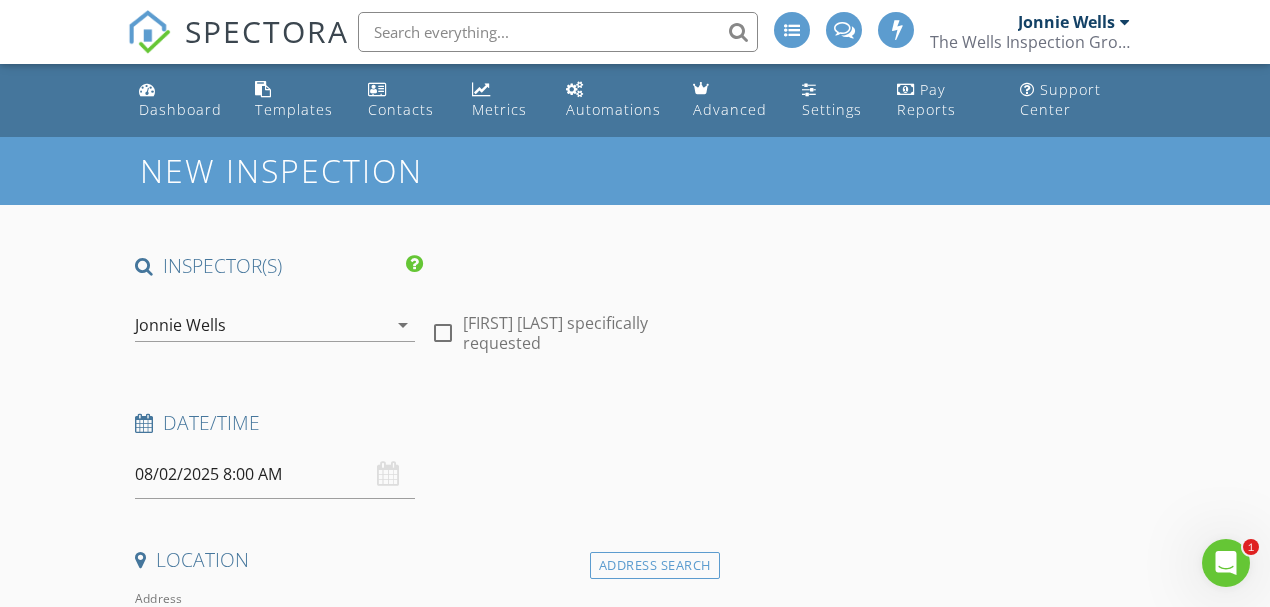 scroll, scrollTop: 0, scrollLeft: 0, axis: both 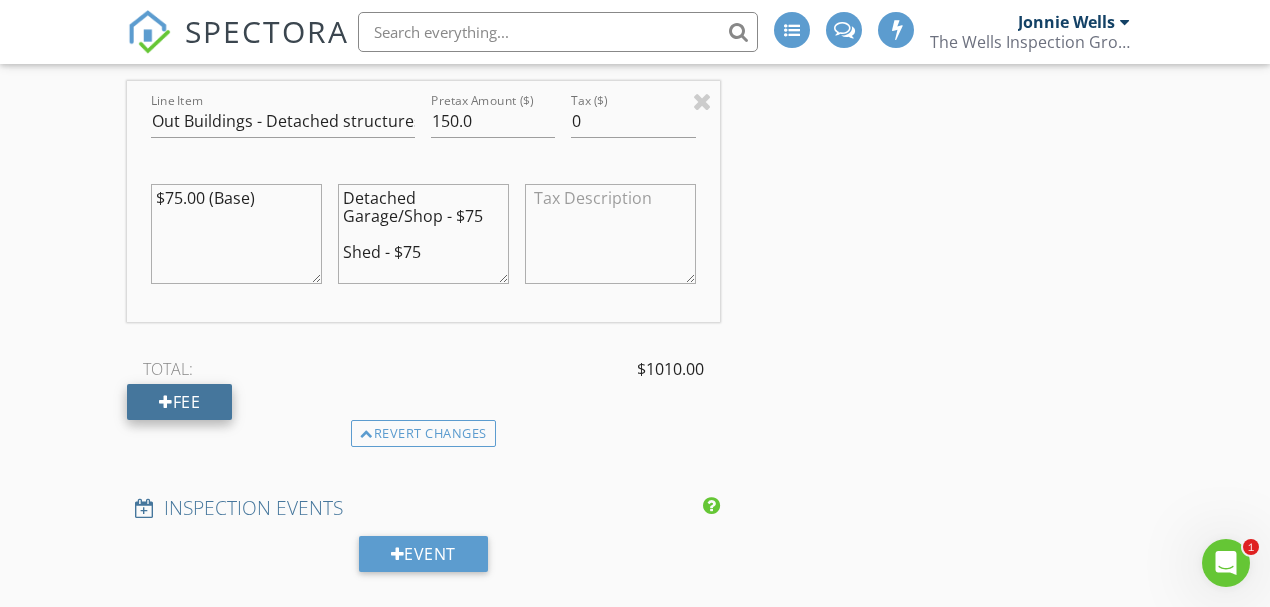 click at bounding box center [166, 402] 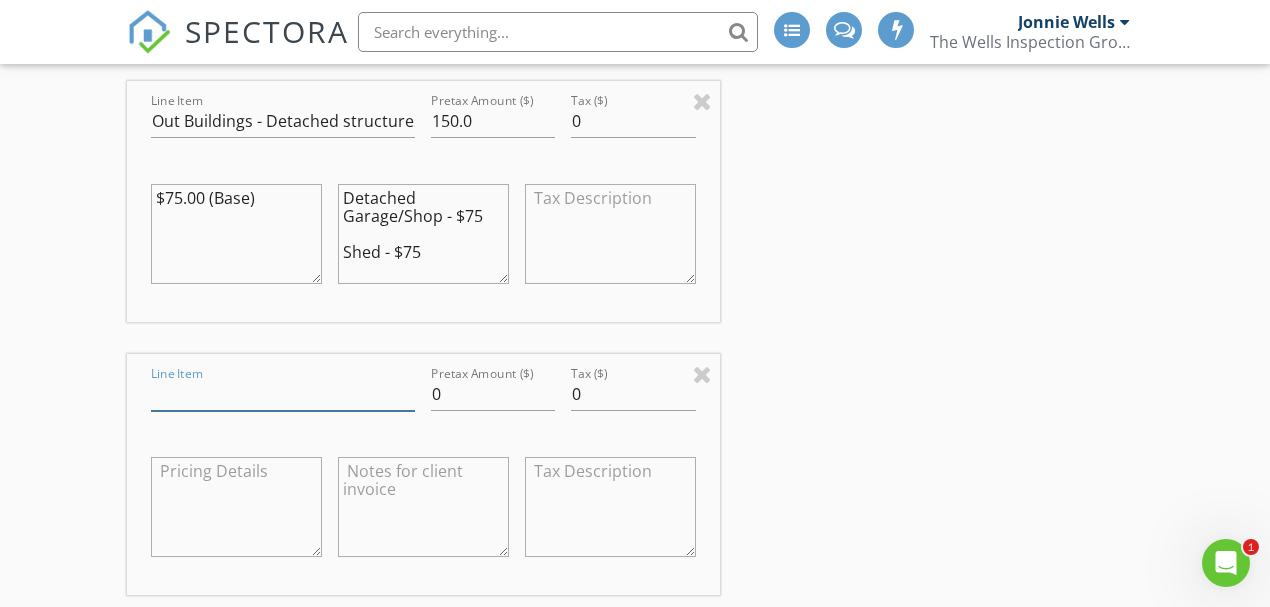 click on "Line Item" at bounding box center (283, 394) 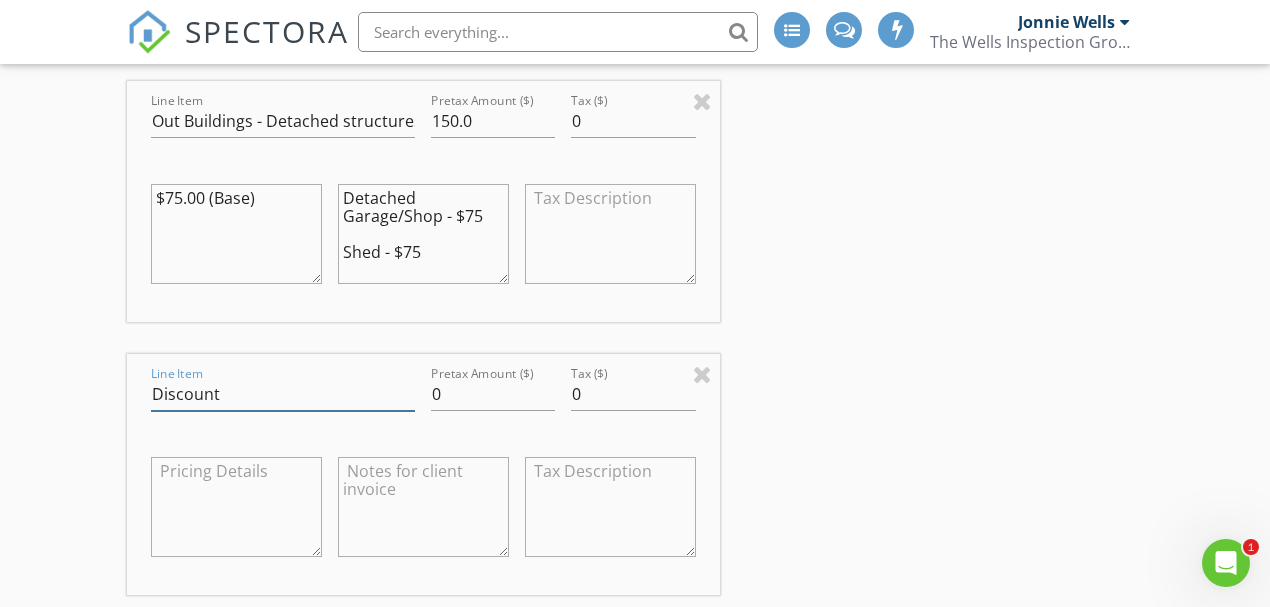 type on "Discount" 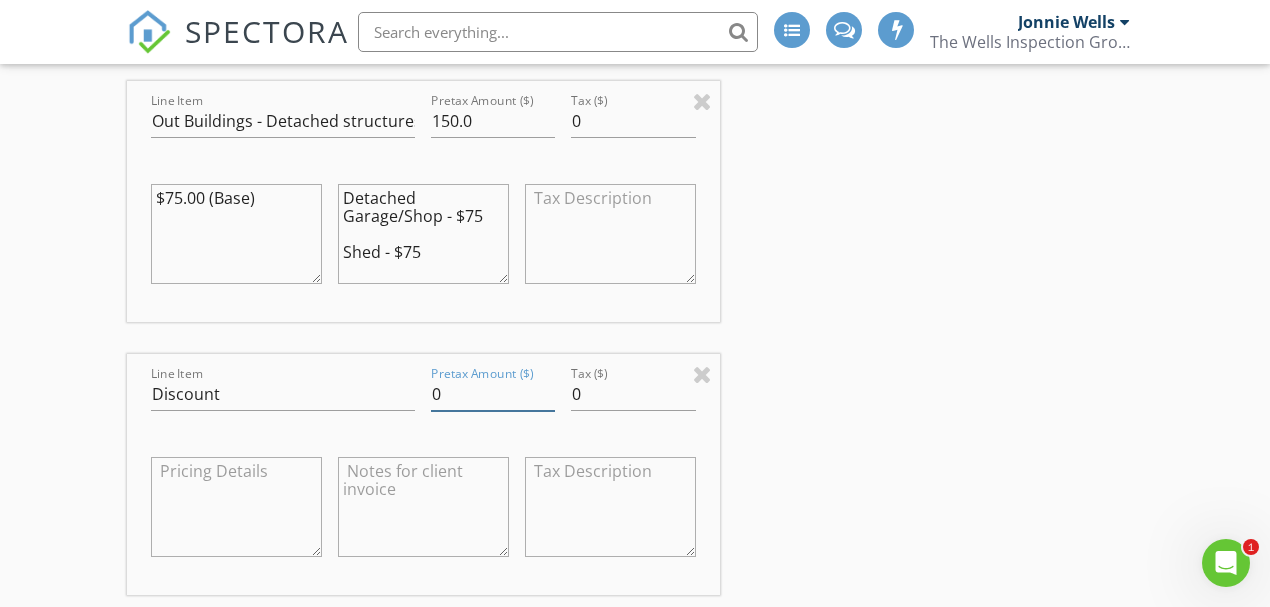 click on "0" at bounding box center (493, 394) 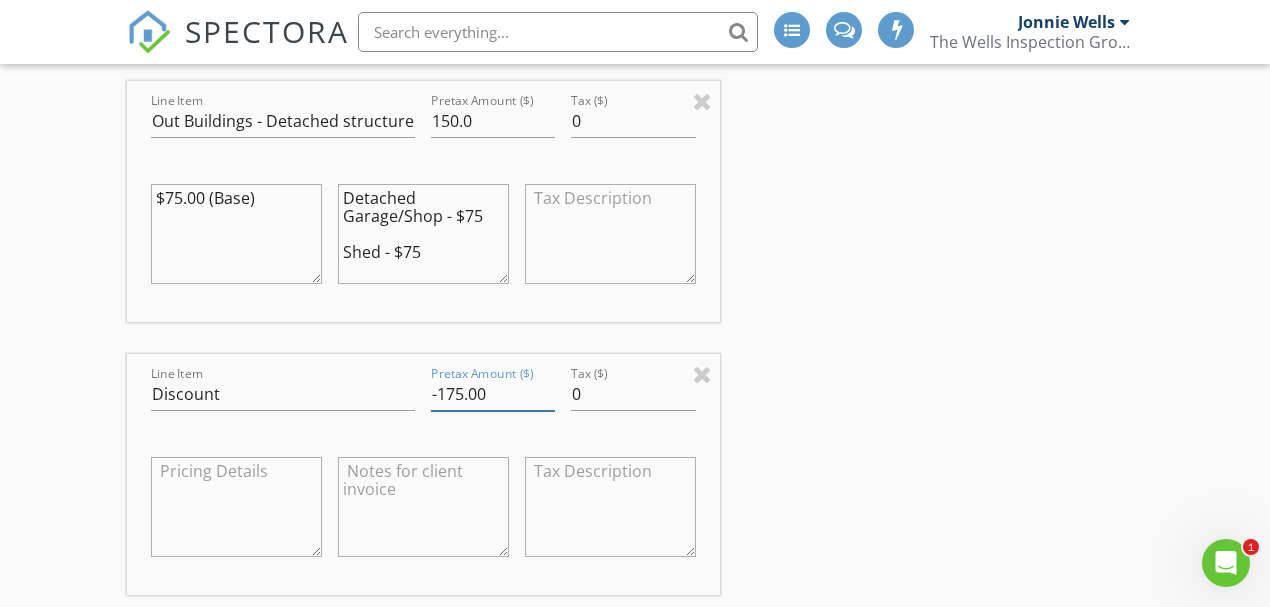 type on "-175.00" 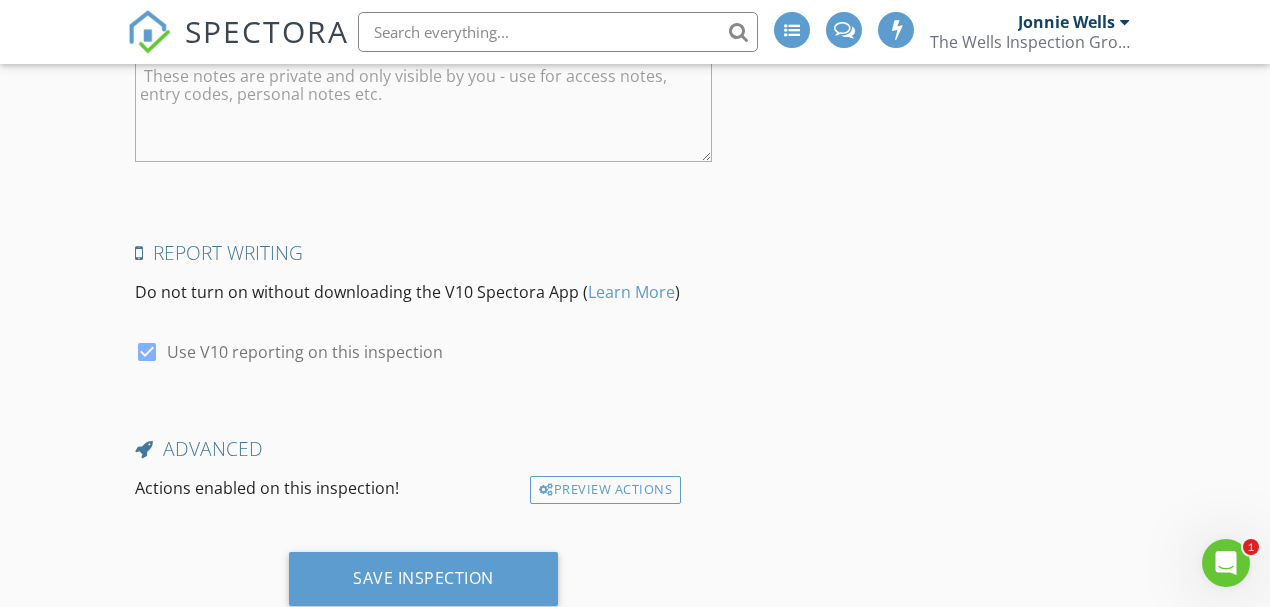 scroll, scrollTop: 4770, scrollLeft: 0, axis: vertical 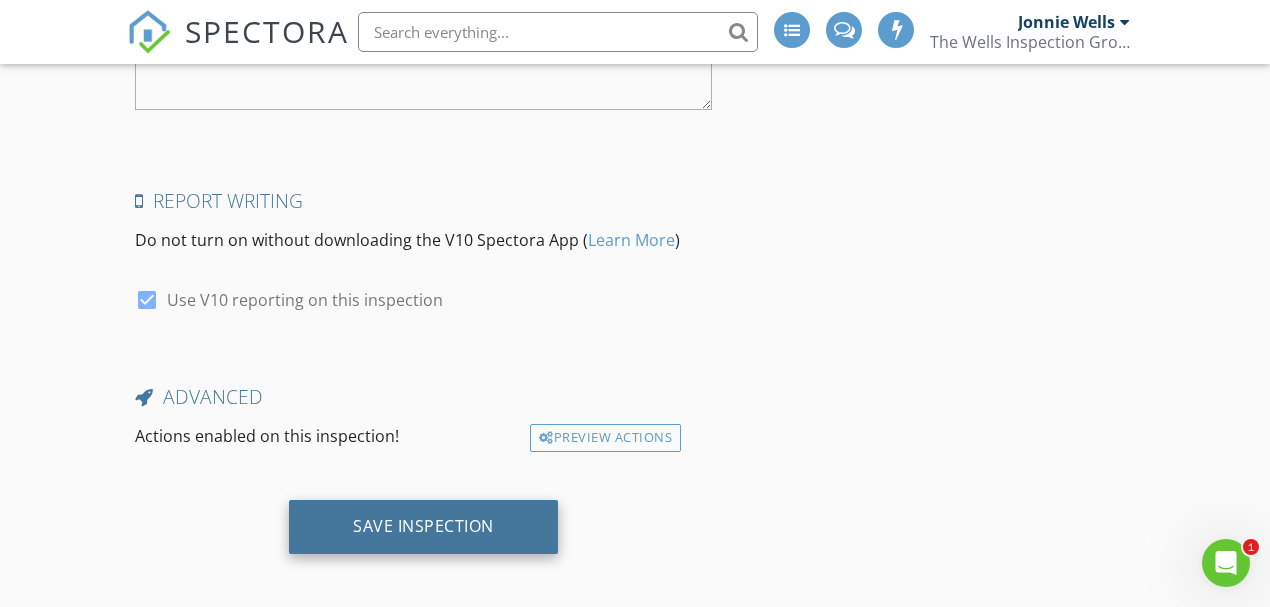 click on "Save Inspection" at bounding box center [423, 526] 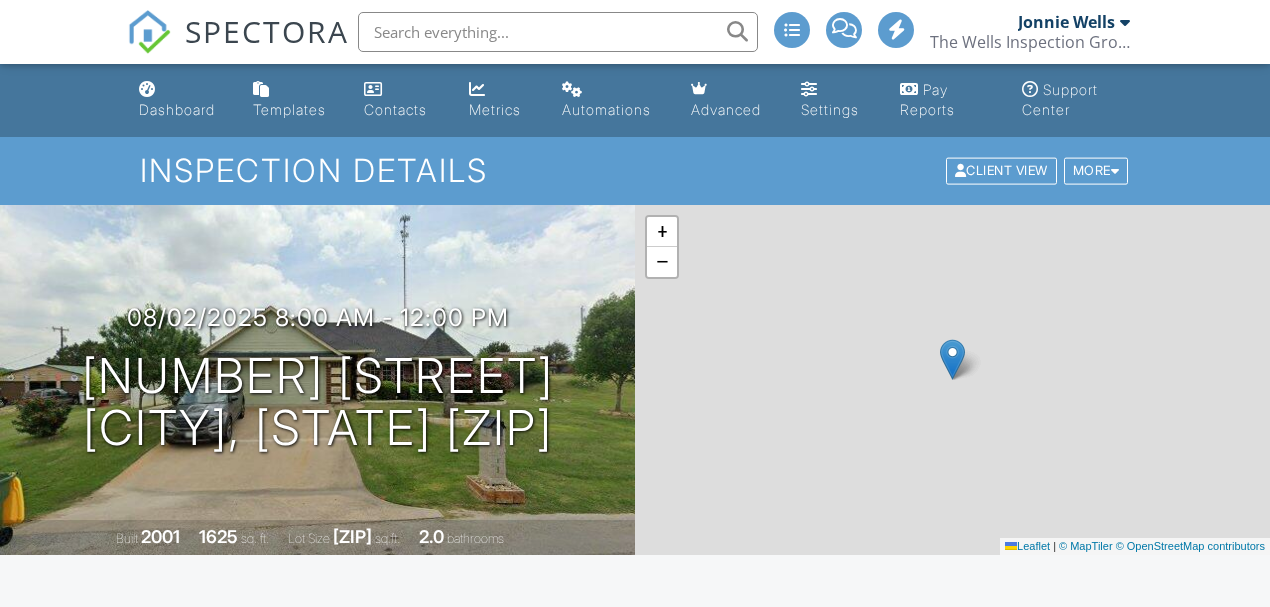 scroll, scrollTop: 0, scrollLeft: 0, axis: both 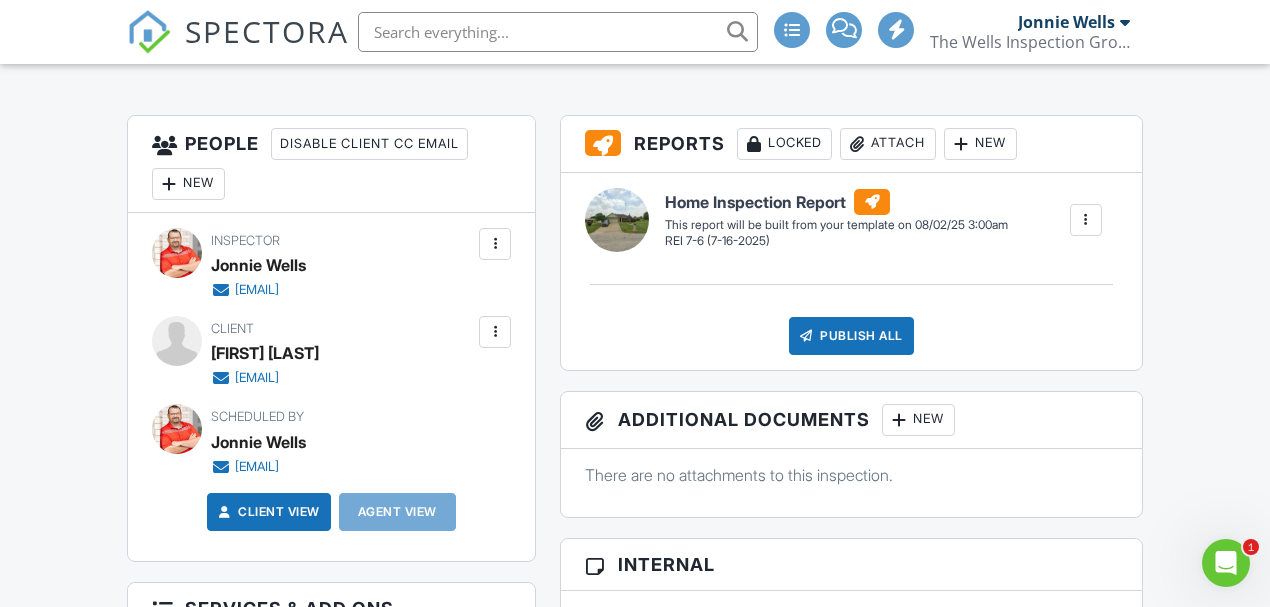 click at bounding box center (495, 332) 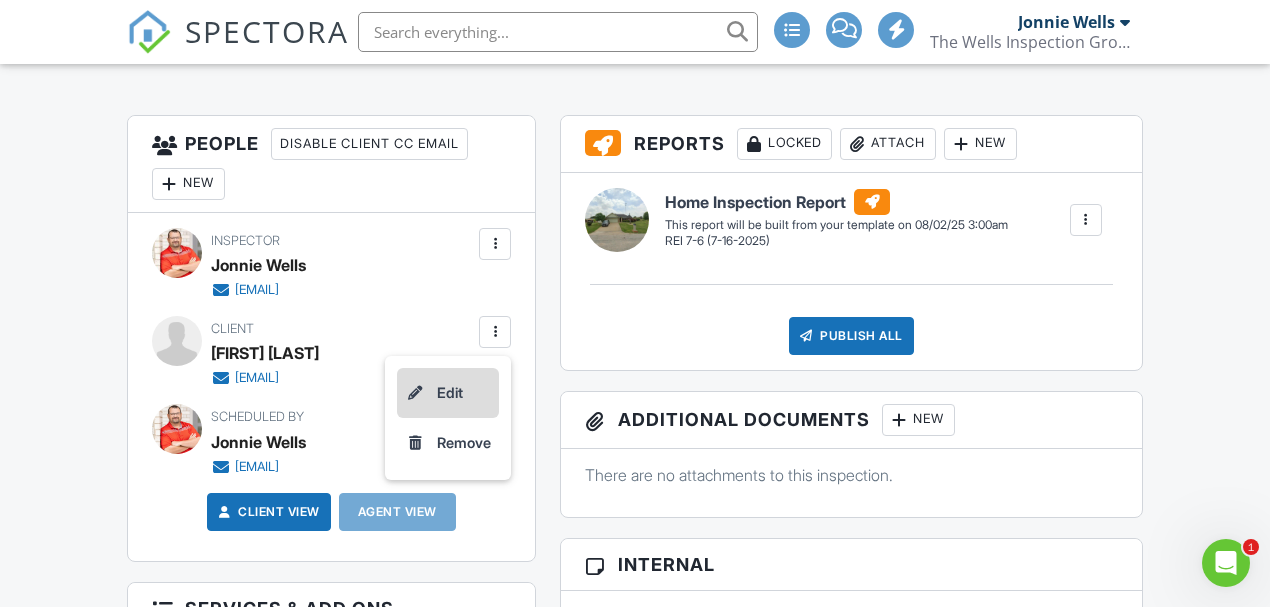 click on "Edit" at bounding box center (448, 393) 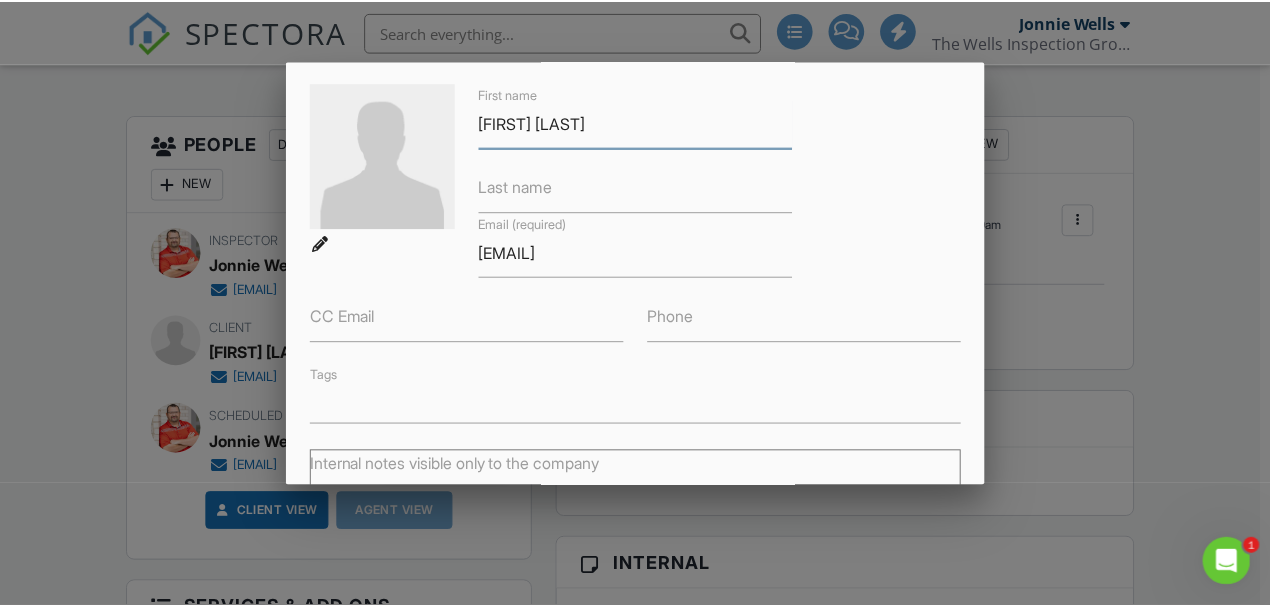 scroll, scrollTop: 66, scrollLeft: 0, axis: vertical 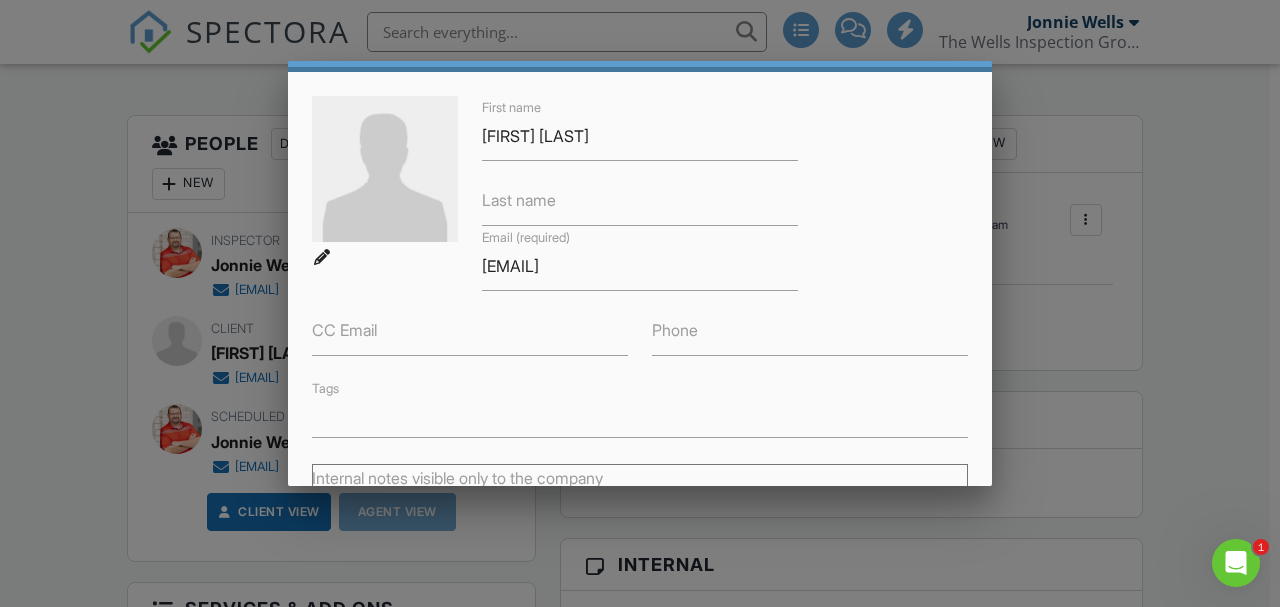 click at bounding box center [640, 279] 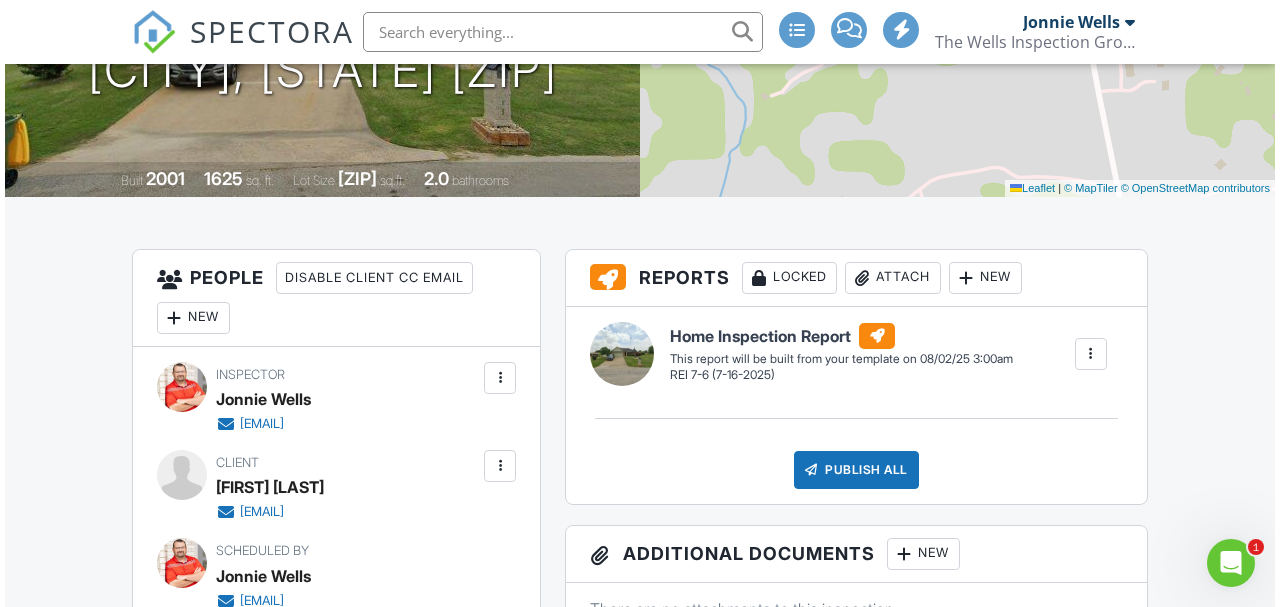 scroll, scrollTop: 425, scrollLeft: 0, axis: vertical 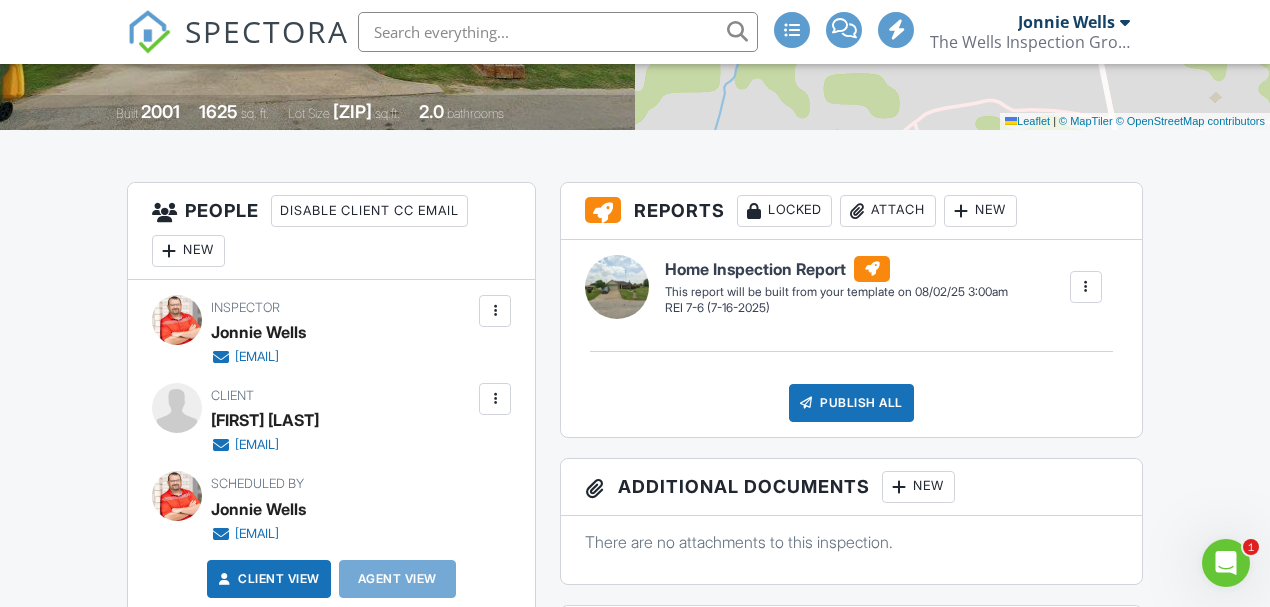 click at bounding box center (495, 399) 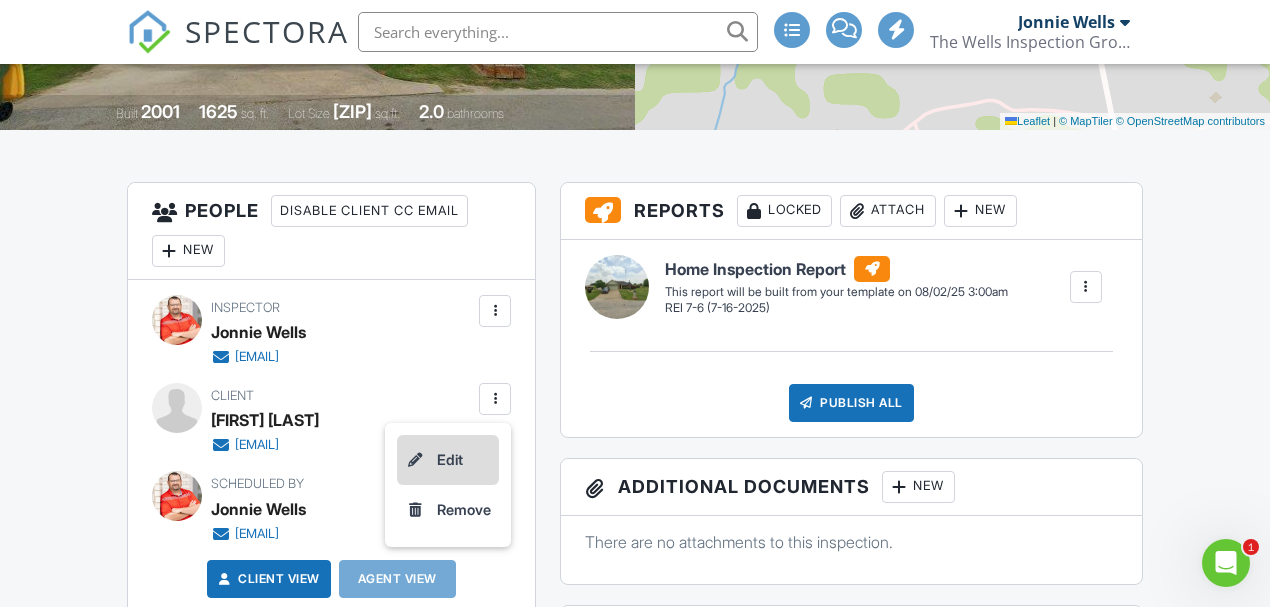 click on "Edit" at bounding box center (448, 460) 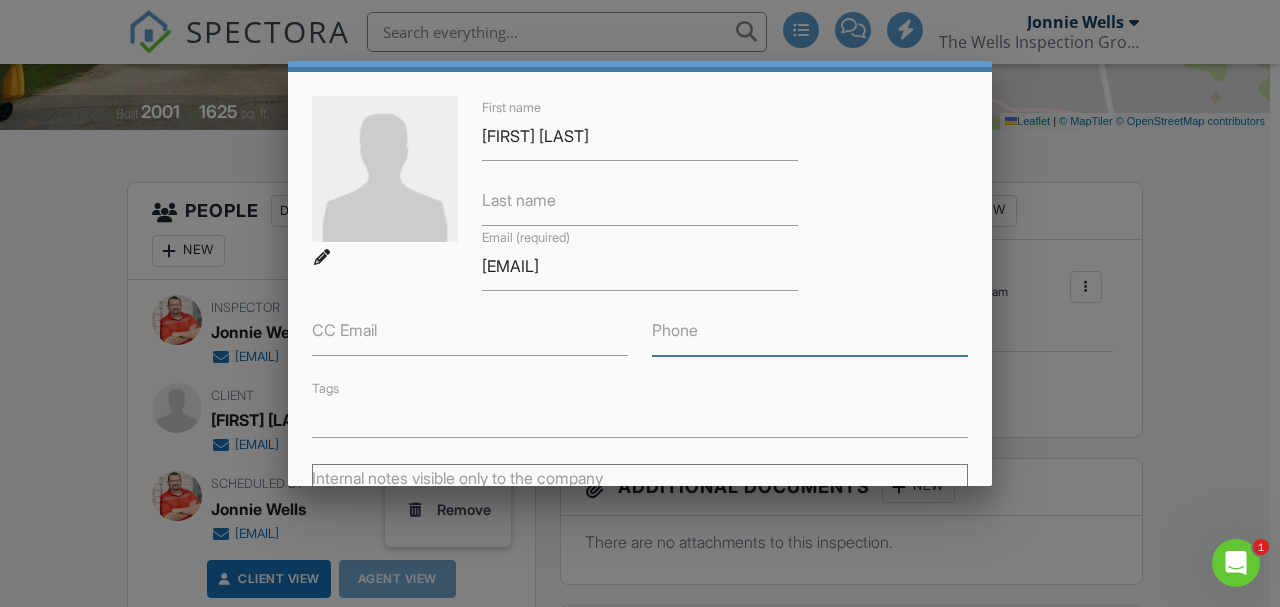 click on "Phone" at bounding box center [810, 331] 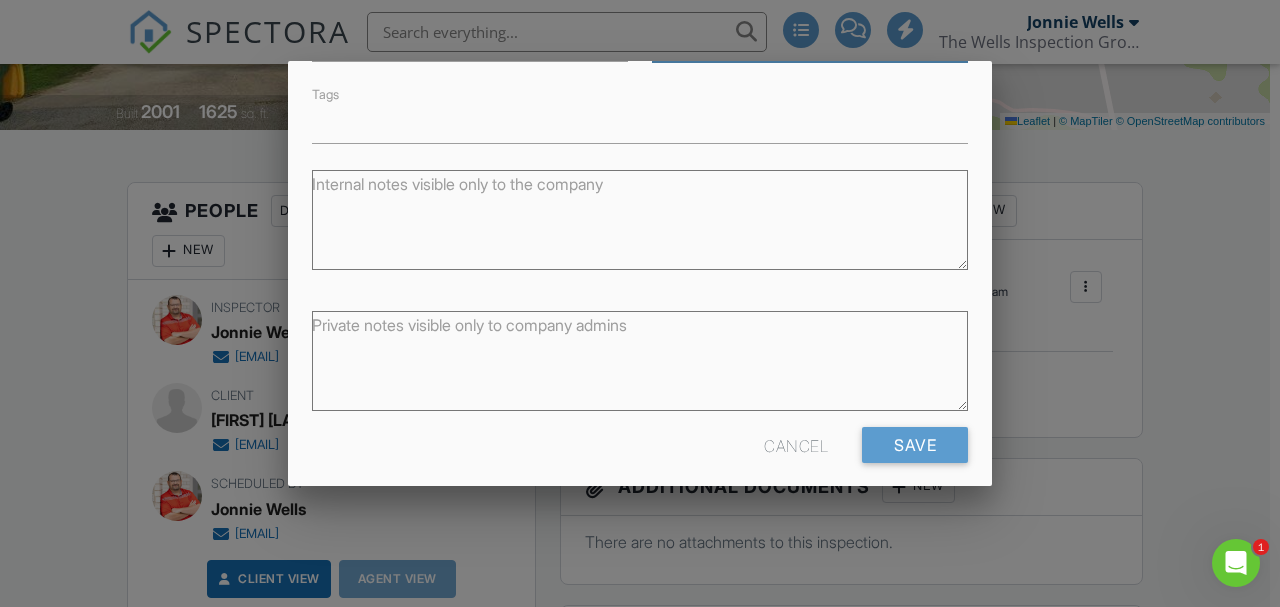 scroll, scrollTop: 374, scrollLeft: 0, axis: vertical 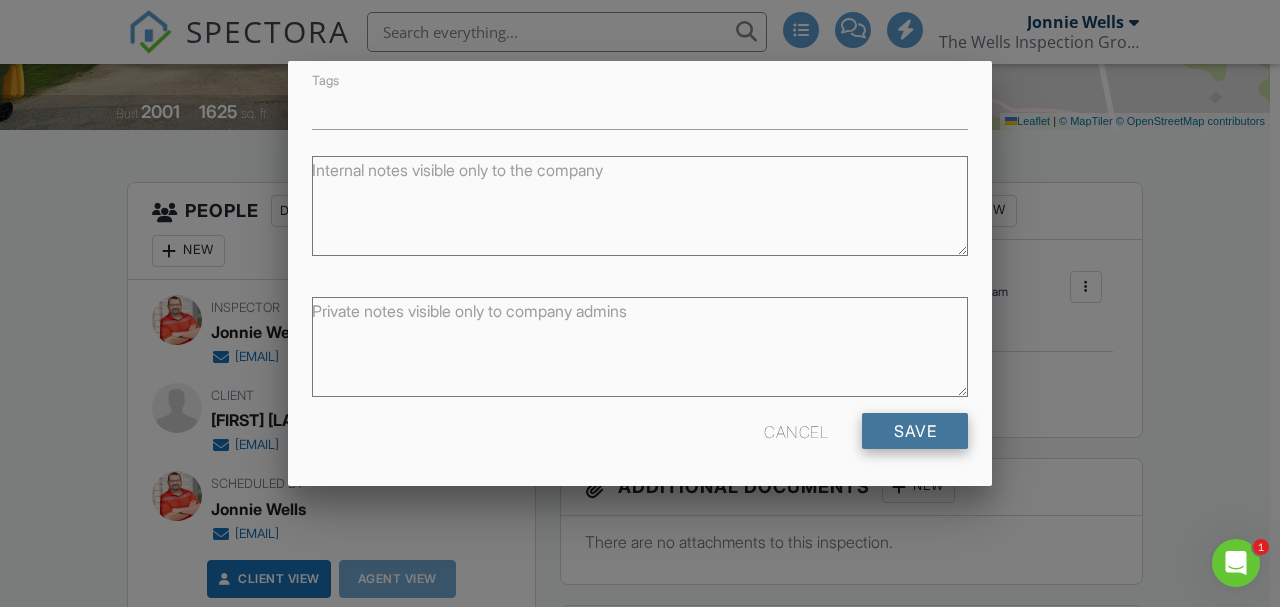 type on "512-585-8628" 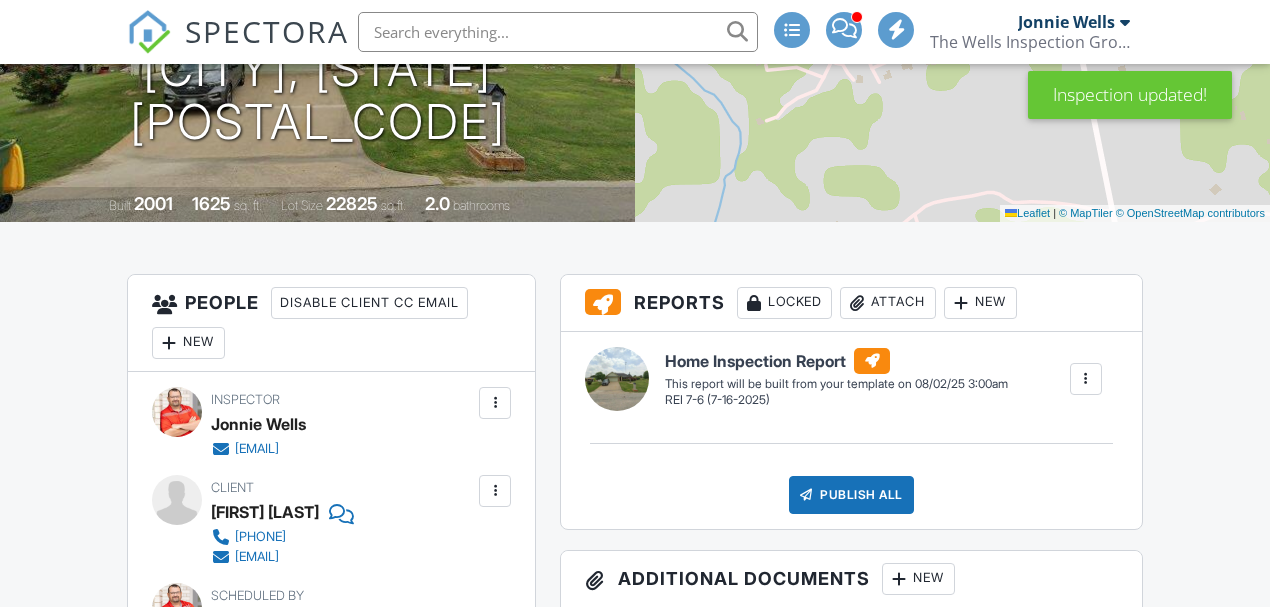 scroll, scrollTop: 333, scrollLeft: 0, axis: vertical 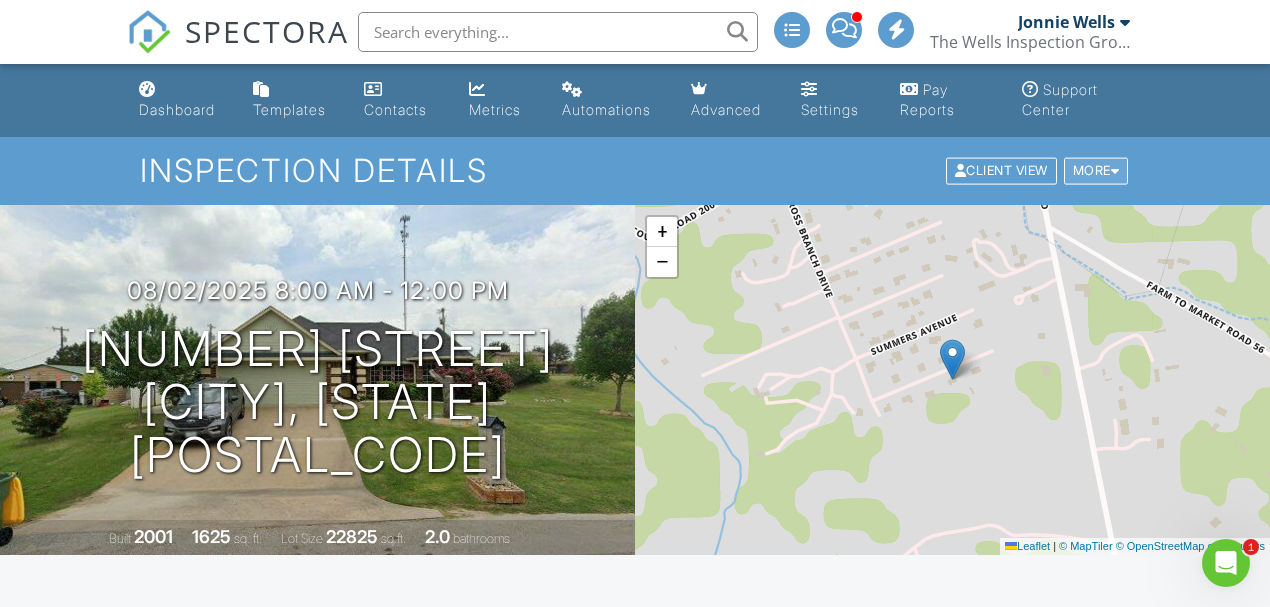 click on "More" at bounding box center [1096, 171] 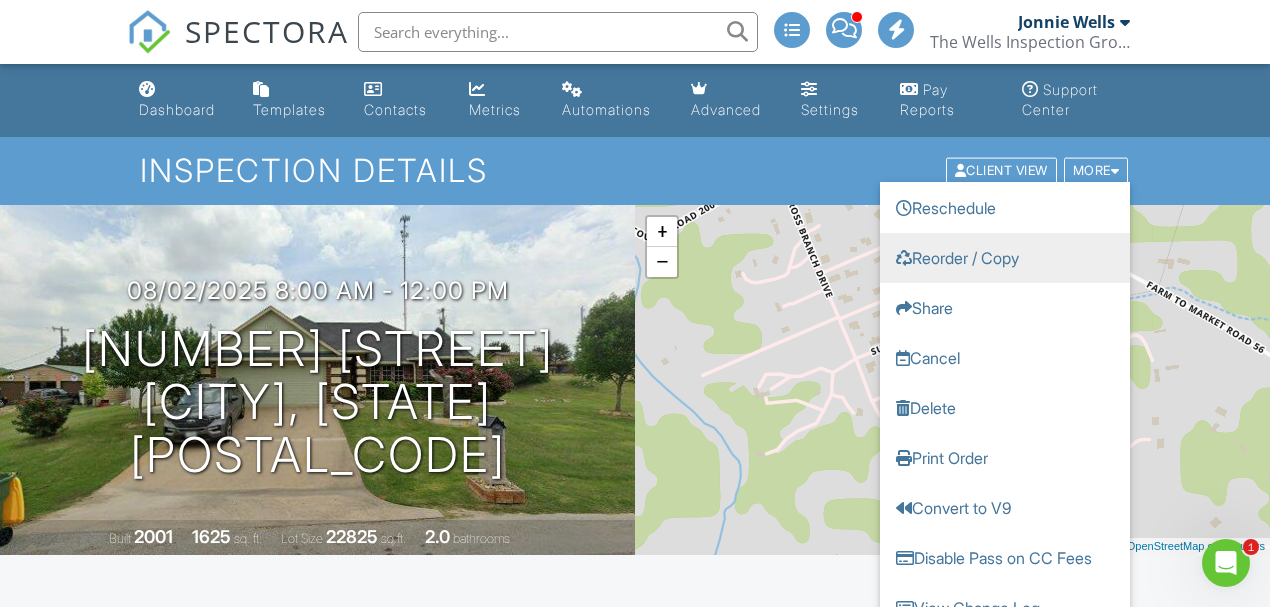 scroll, scrollTop: 72, scrollLeft: 0, axis: vertical 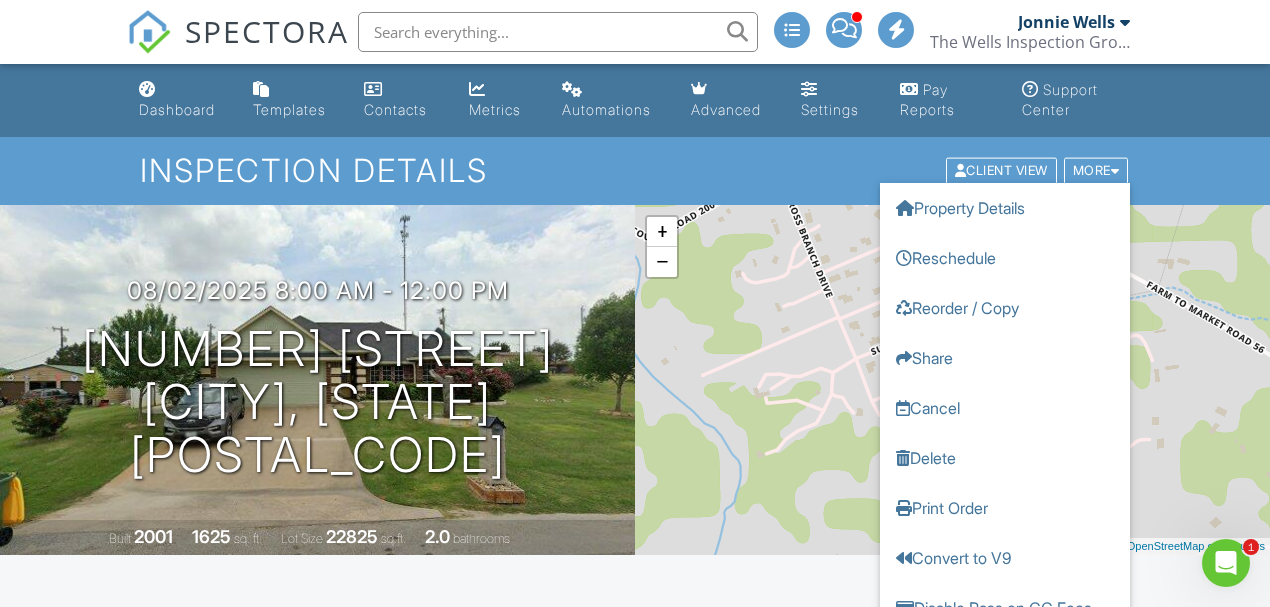 click on "Dashboard
Templates
Contacts
Metrics
Automations
Advanced
Settings
Pay Reports
Support Center" at bounding box center [635, 100] 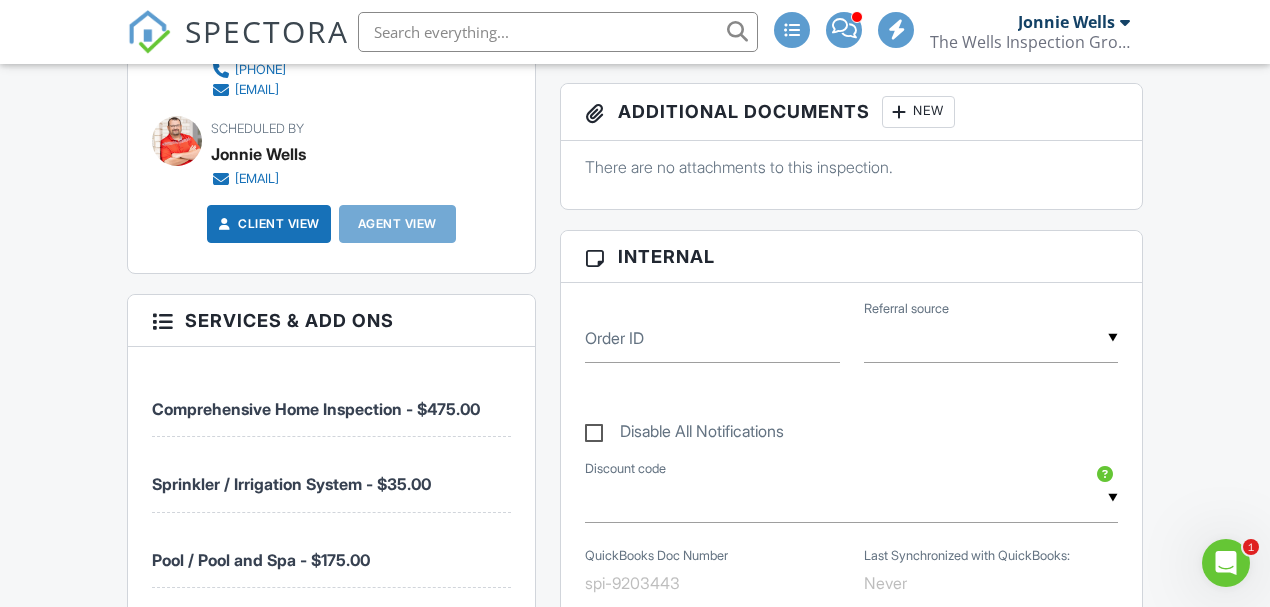 scroll, scrollTop: 0, scrollLeft: 0, axis: both 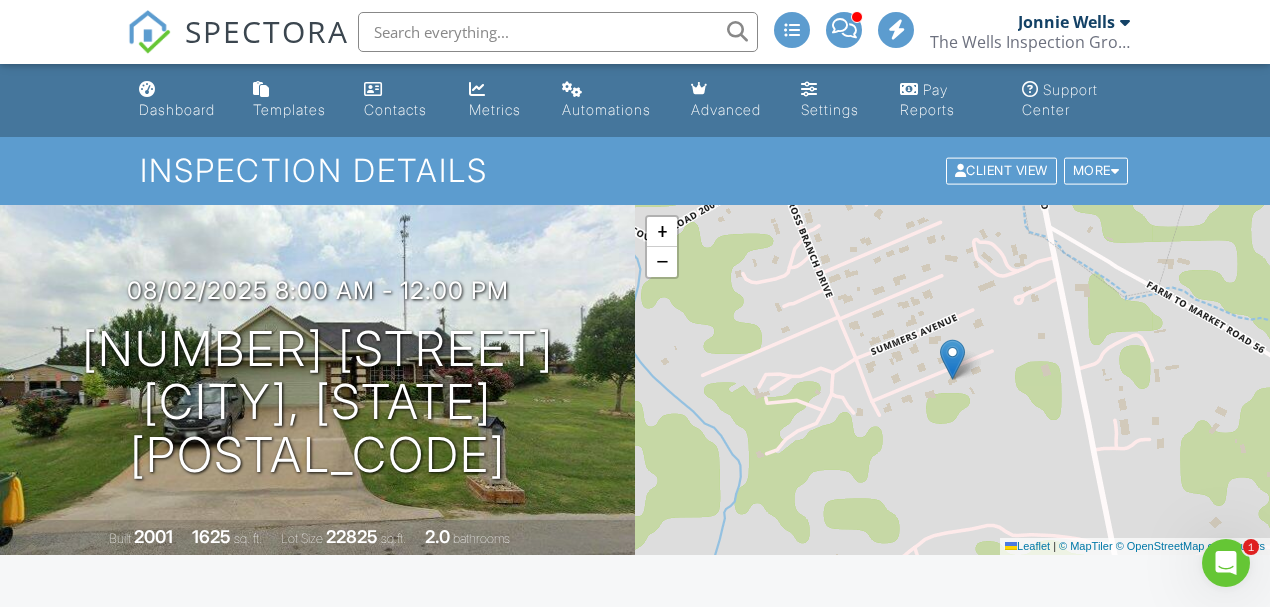 click on "Dashboard" at bounding box center (177, 109) 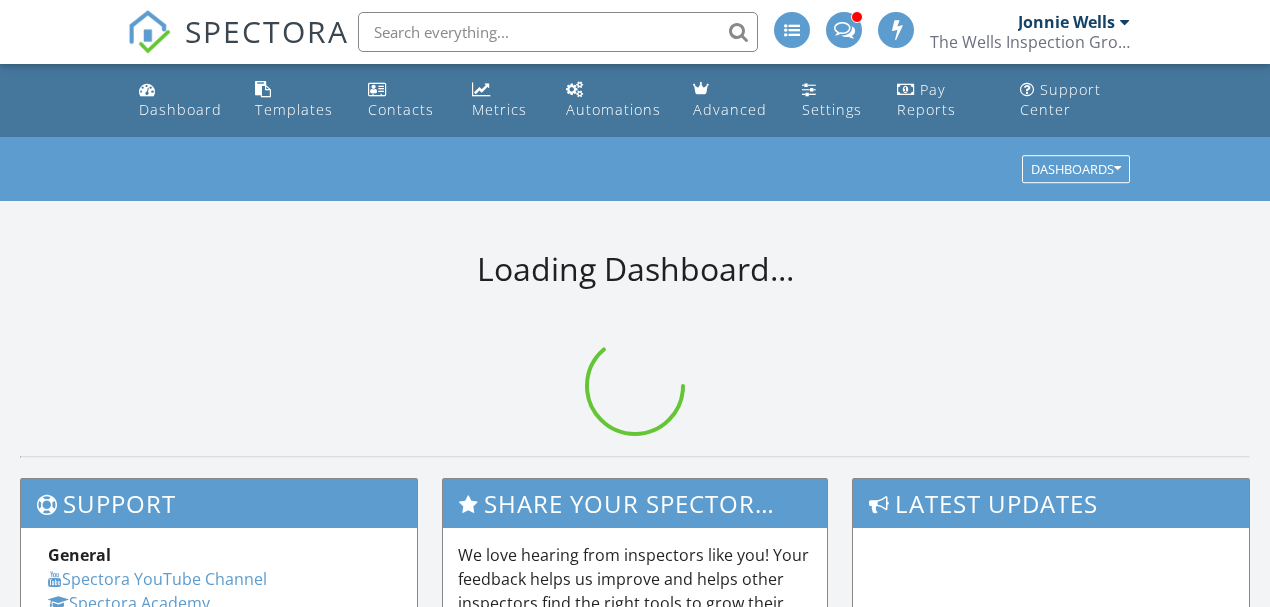 scroll, scrollTop: 0, scrollLeft: 0, axis: both 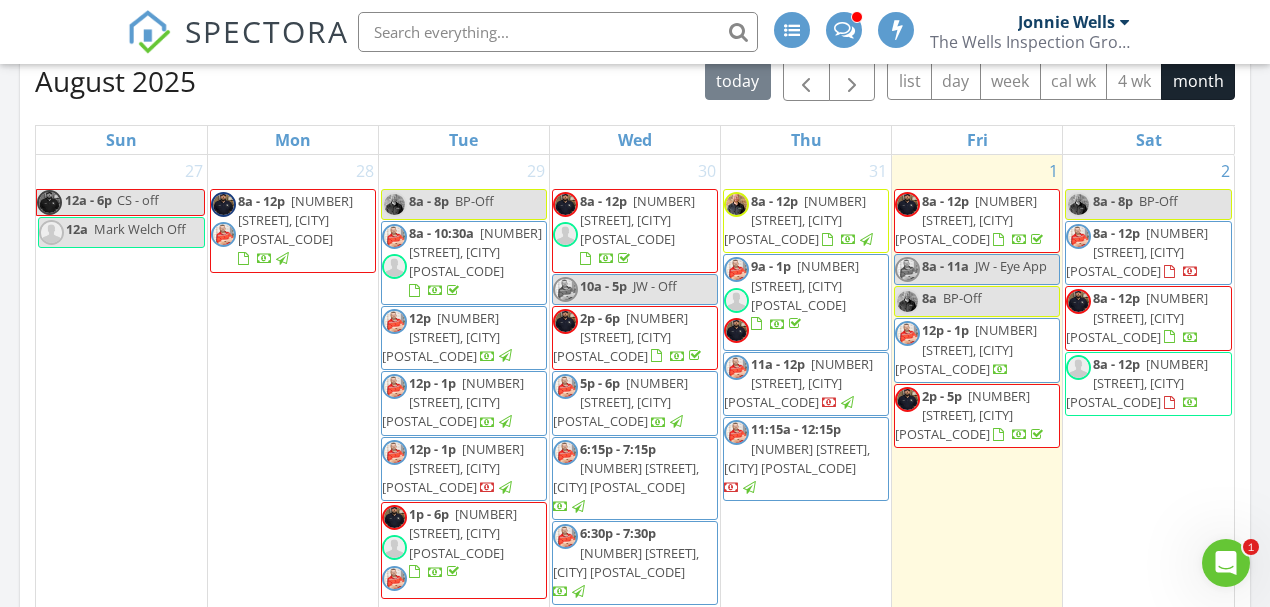 click on "[NUMBER] [NUMBER] - [NUMBER] [TIME] [TIME] [NUMBER] [STREET], [CITY] [POSTAL_CODE] [NUMBER] [STREET], [CITY] [POSTAL_CODE] [NUMBER] [STREET], [CITY] [POSTAL_CODE]" at bounding box center (1148, 498) 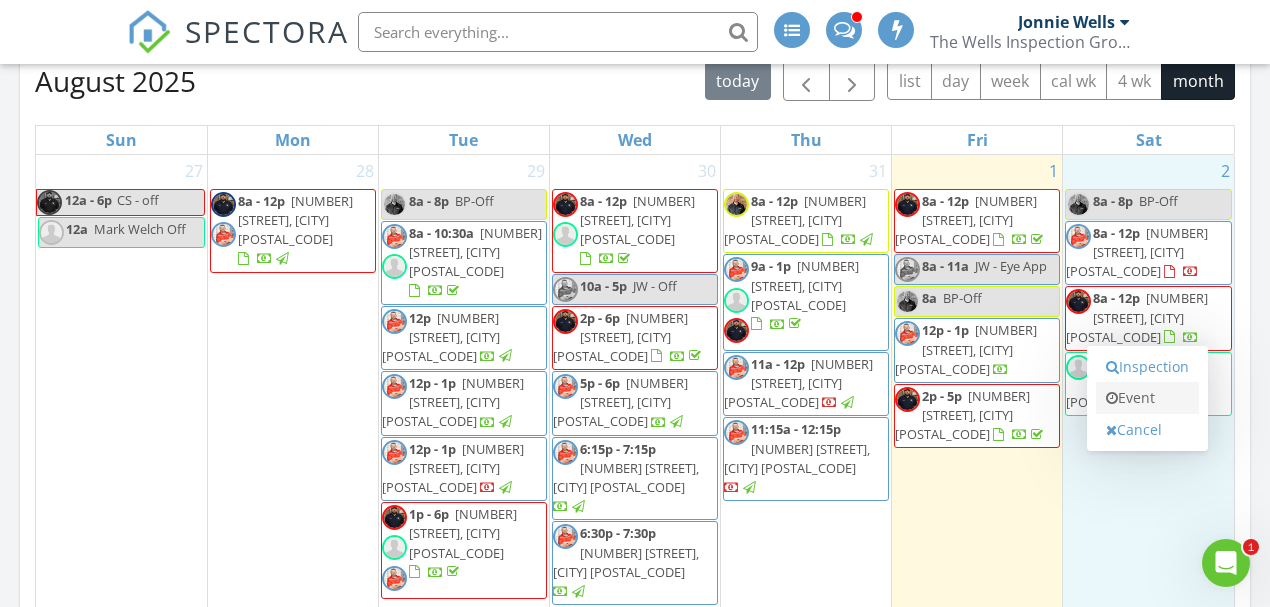 click on "Event" at bounding box center (1147, 398) 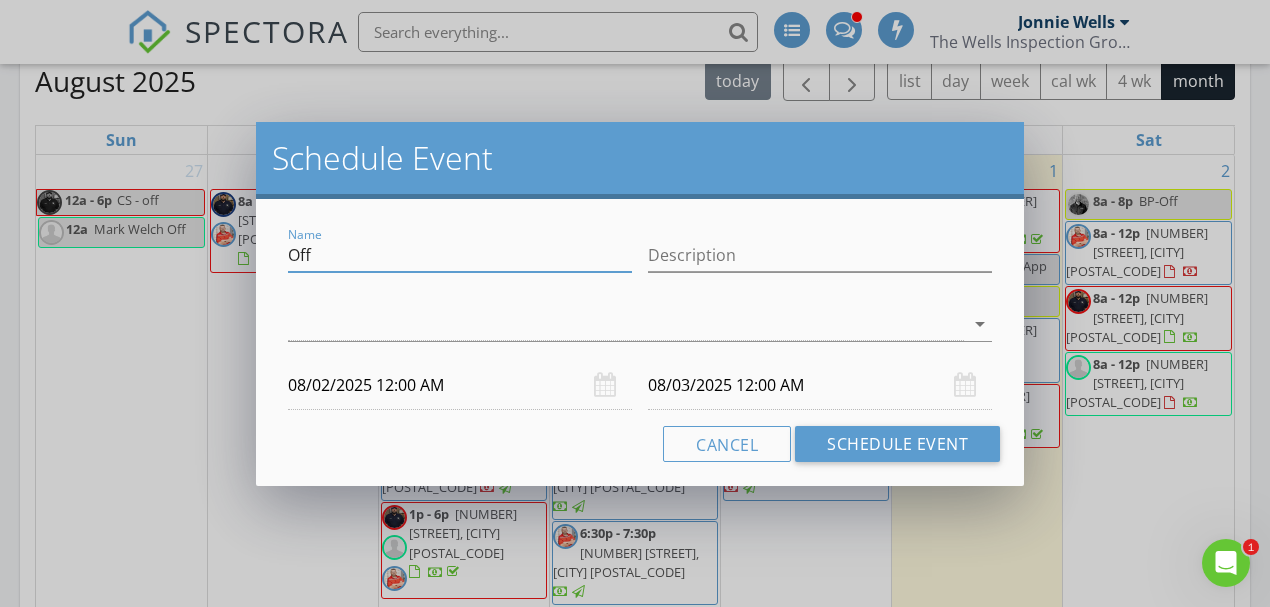 click on "Off" at bounding box center (460, 255) 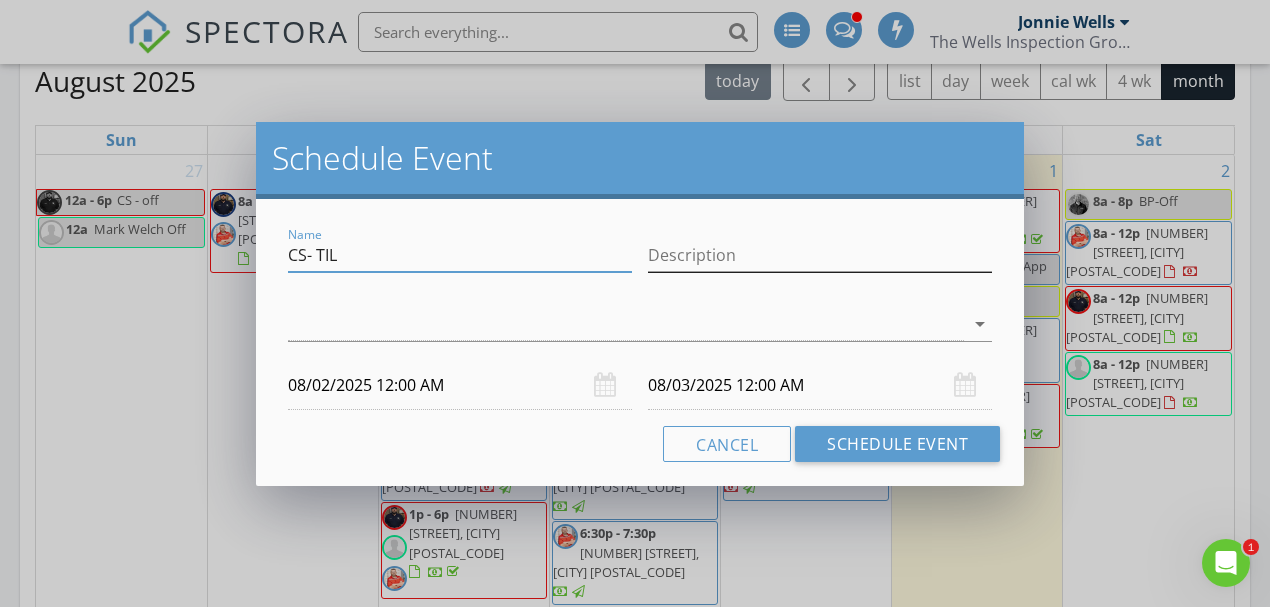 type on "CS- TIL" 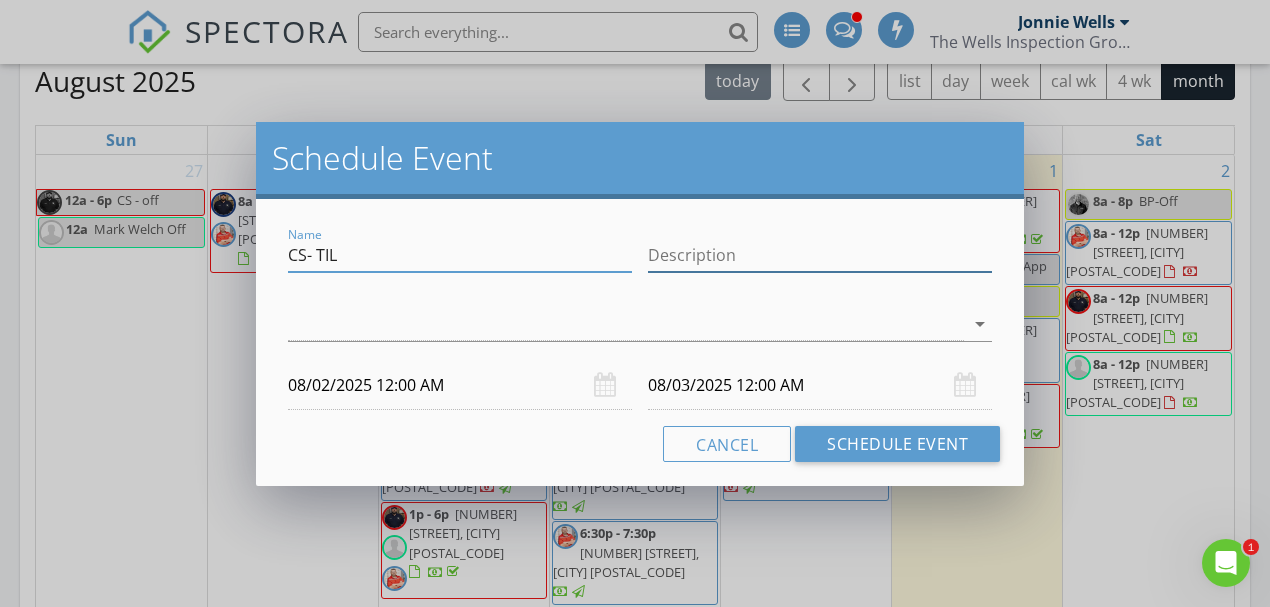 click on "Description" at bounding box center (820, 255) 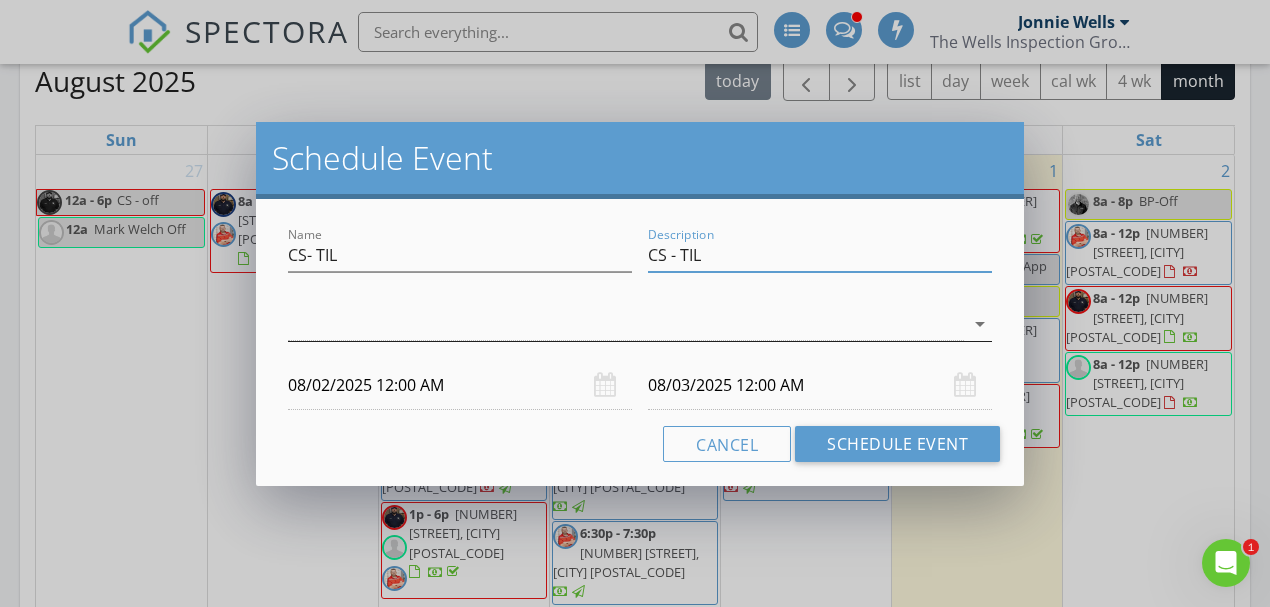 type on "CS - TIL" 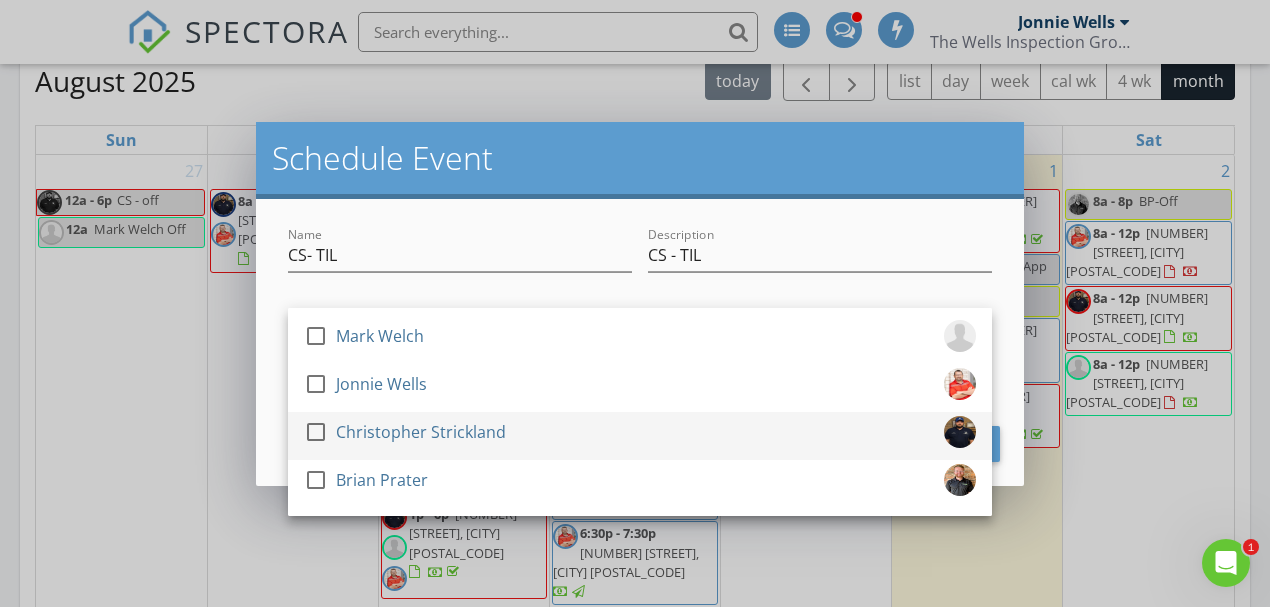 click on "Christopher Strickland" at bounding box center [421, 432] 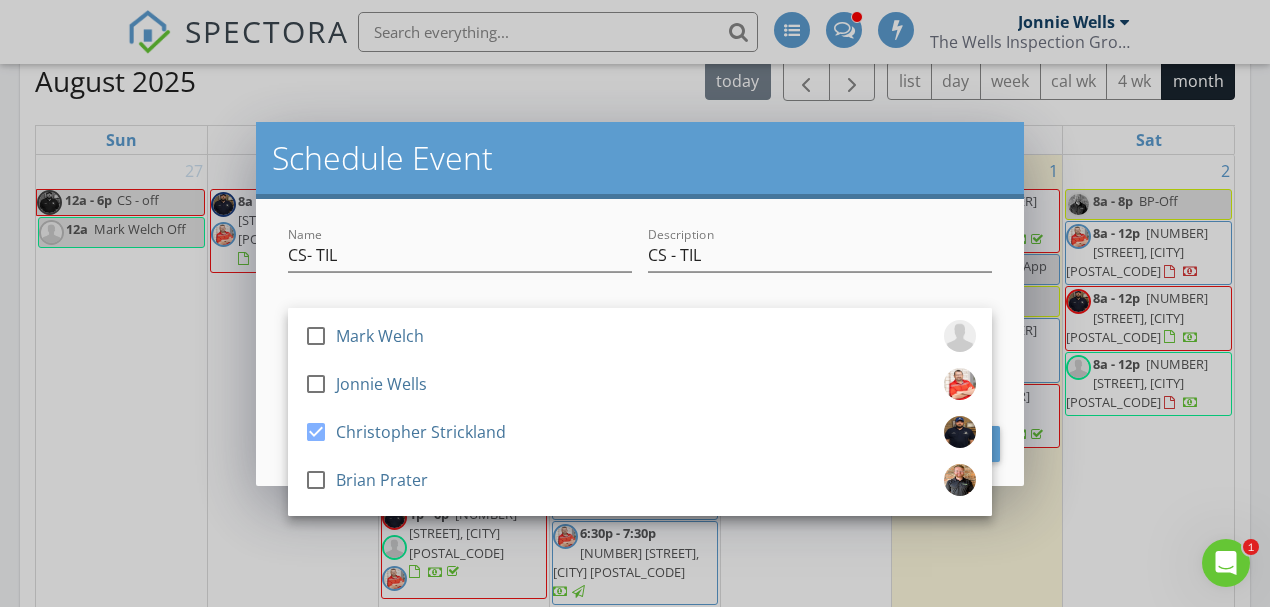 click on "Schedule Event" at bounding box center (640, 160) 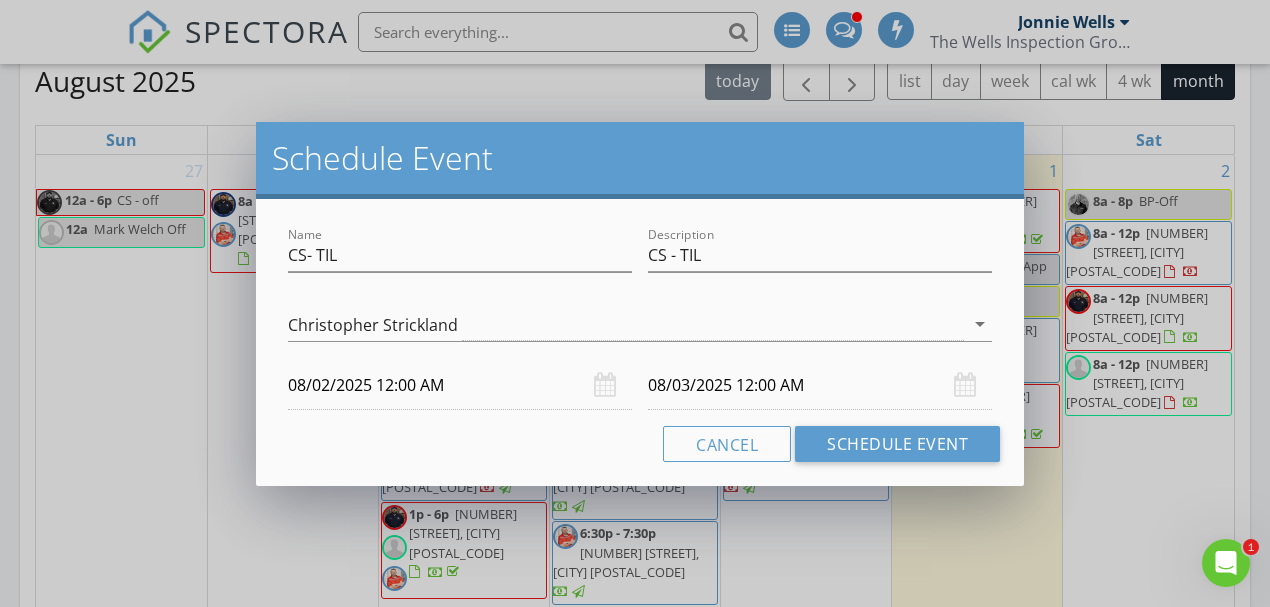 click on "08/02/2025 12:00 AM" at bounding box center (460, 385) 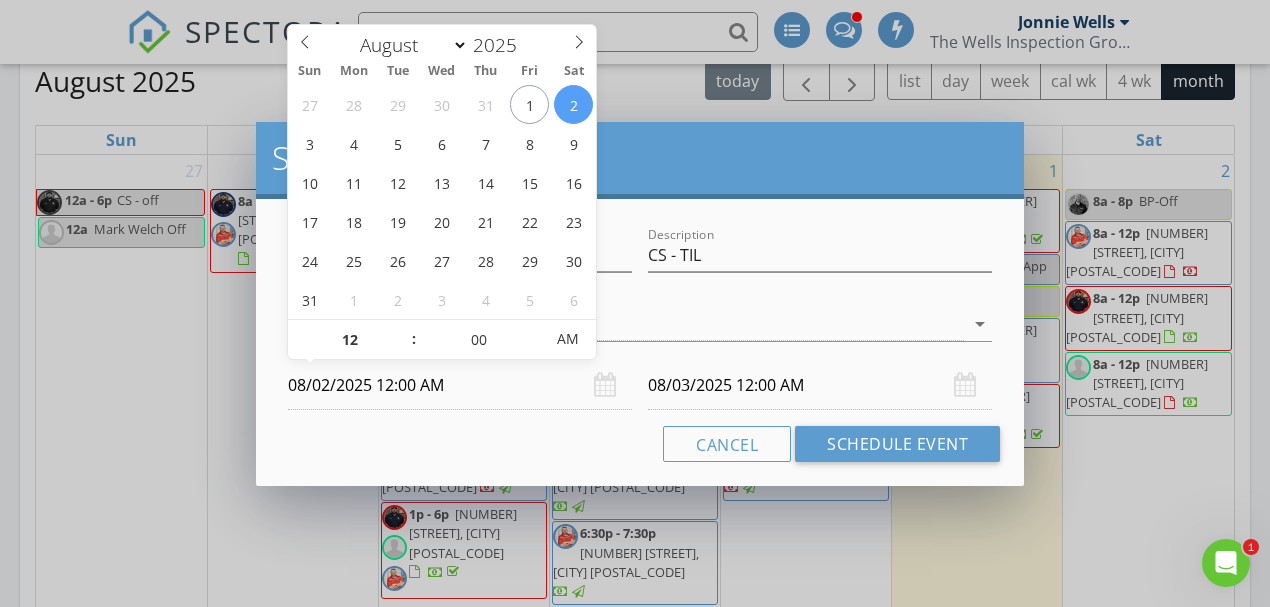 click on "08/02/2025 12:00 AM" at bounding box center [460, 385] 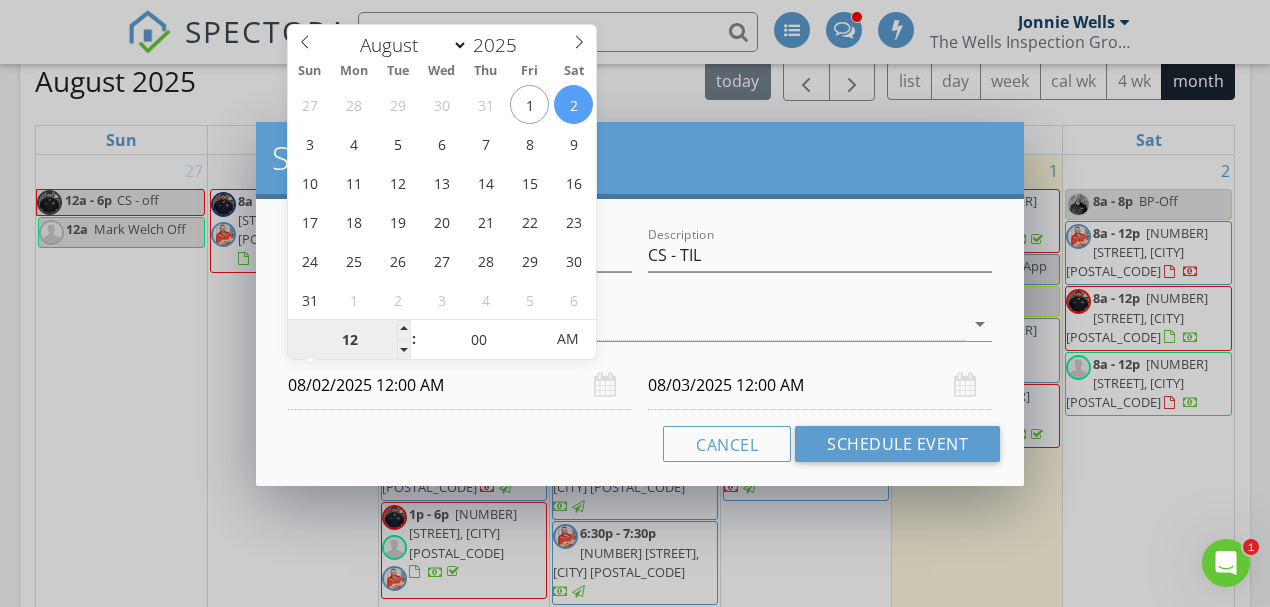 drag, startPoint x: 358, startPoint y: 336, endPoint x: 377, endPoint y: 328, distance: 20.615528 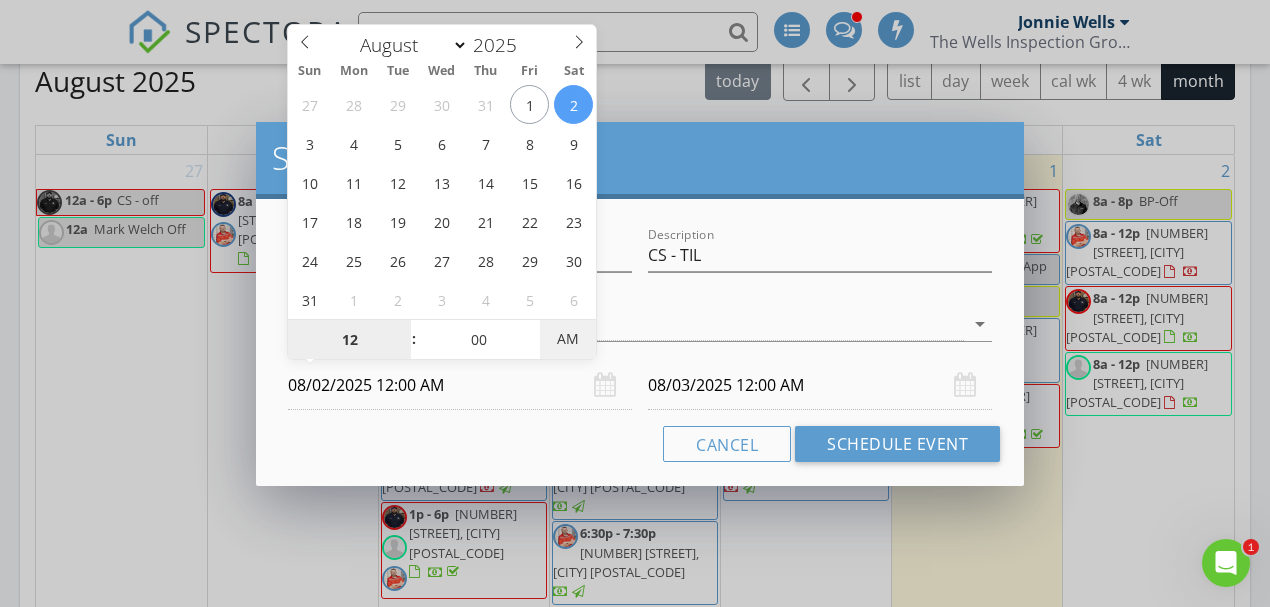 type on "08/02/2025 12:00 PM" 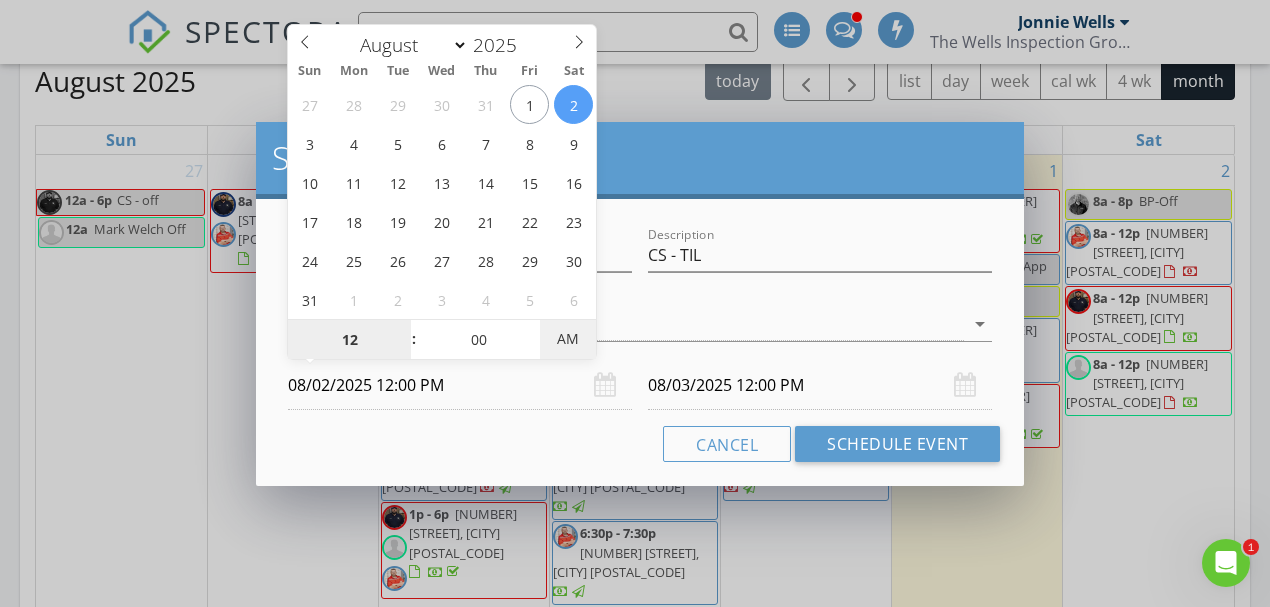 click on "AM" at bounding box center (567, 339) 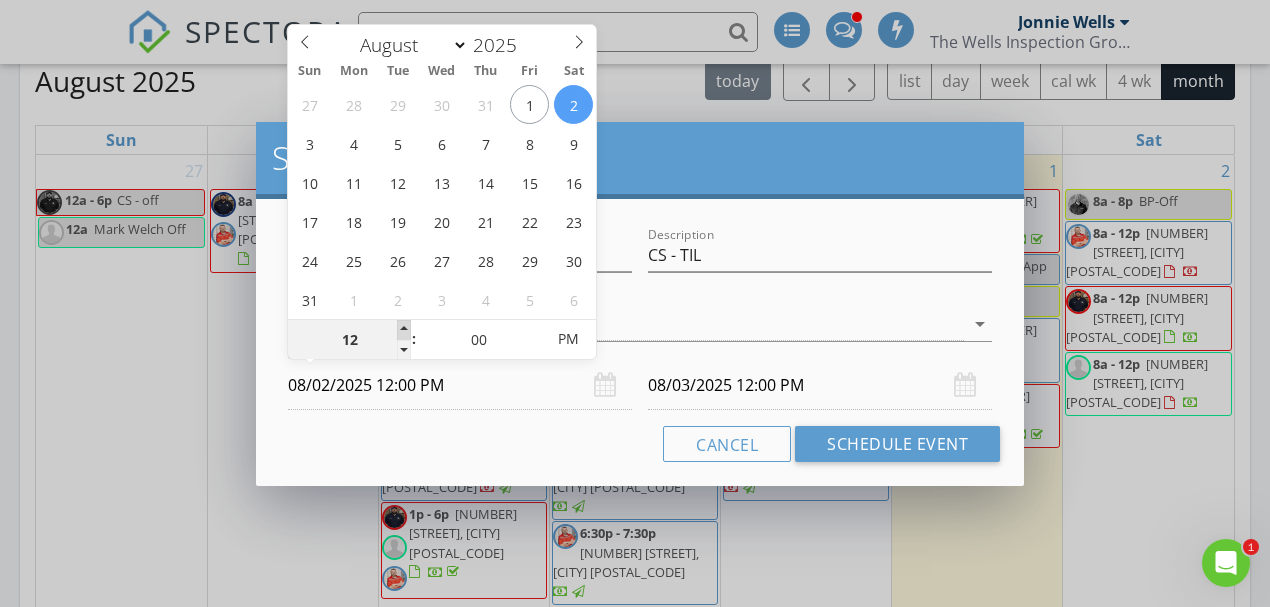 type on "01" 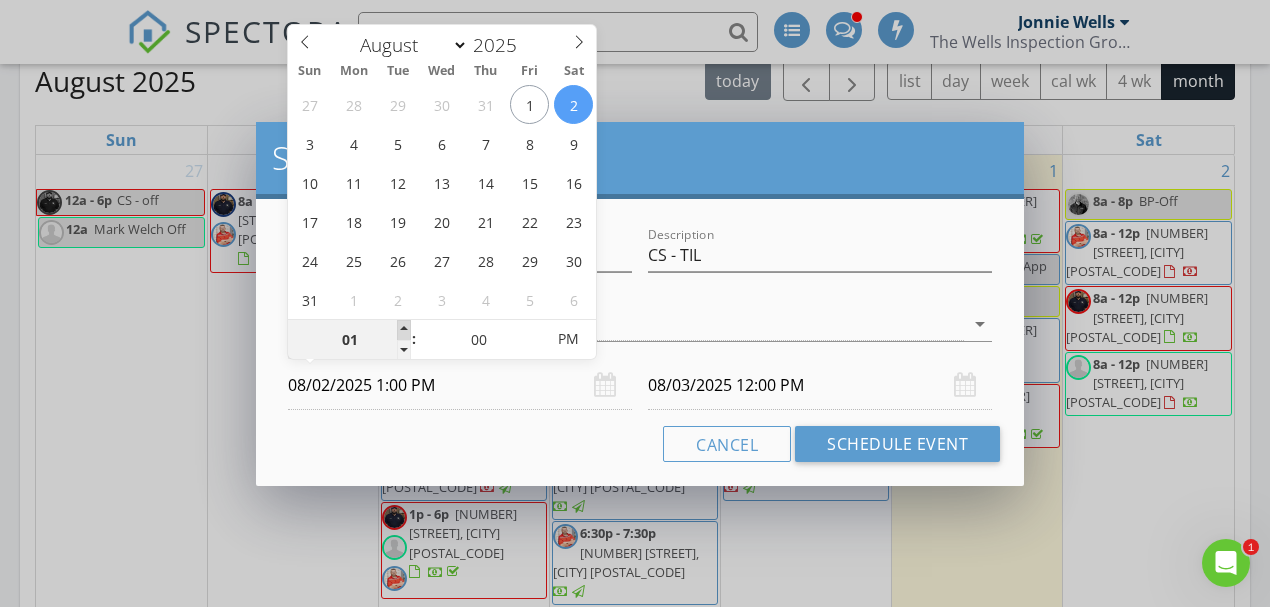 click at bounding box center (404, 330) 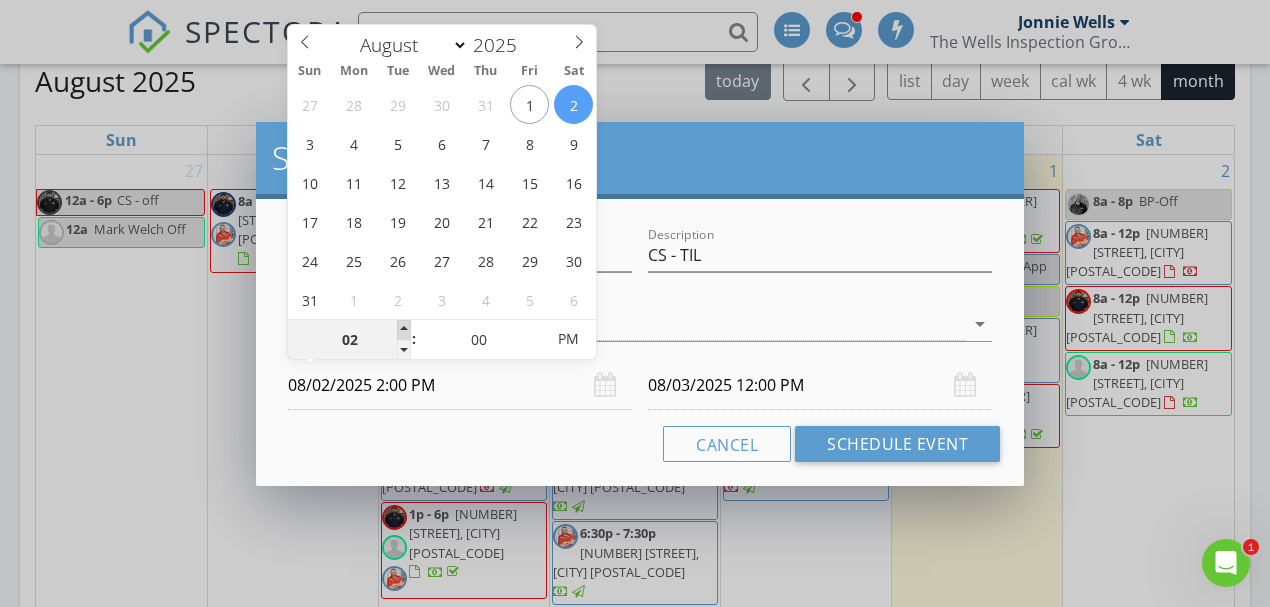 click at bounding box center (404, 330) 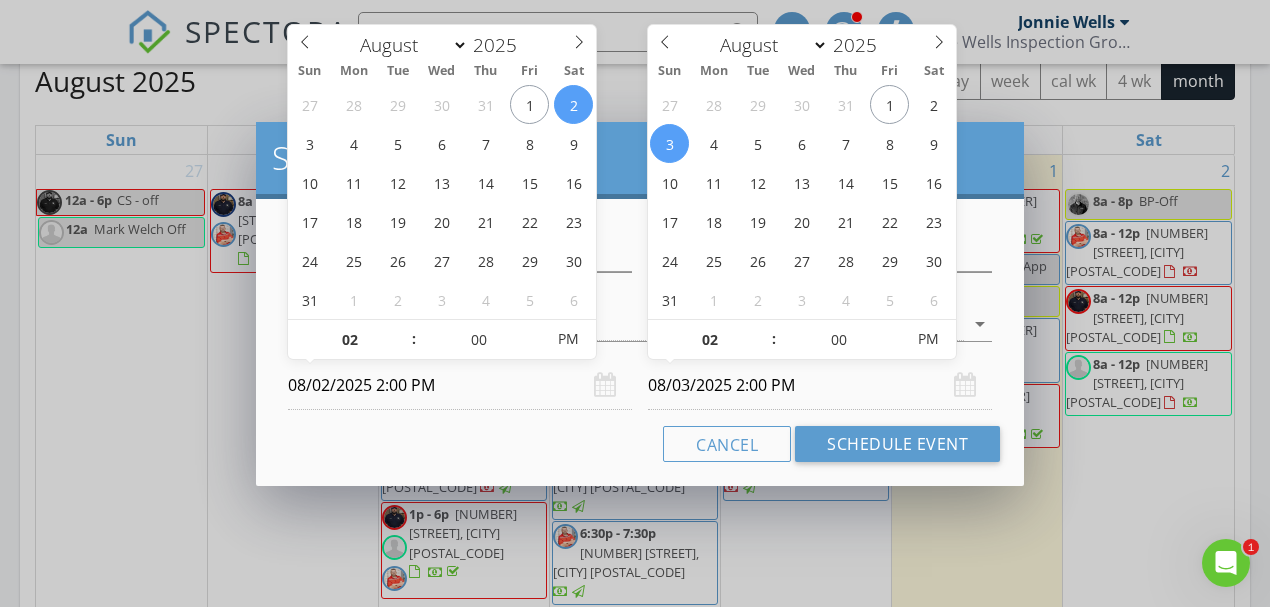 click on "08/03/2025 2:00 PM" at bounding box center [820, 385] 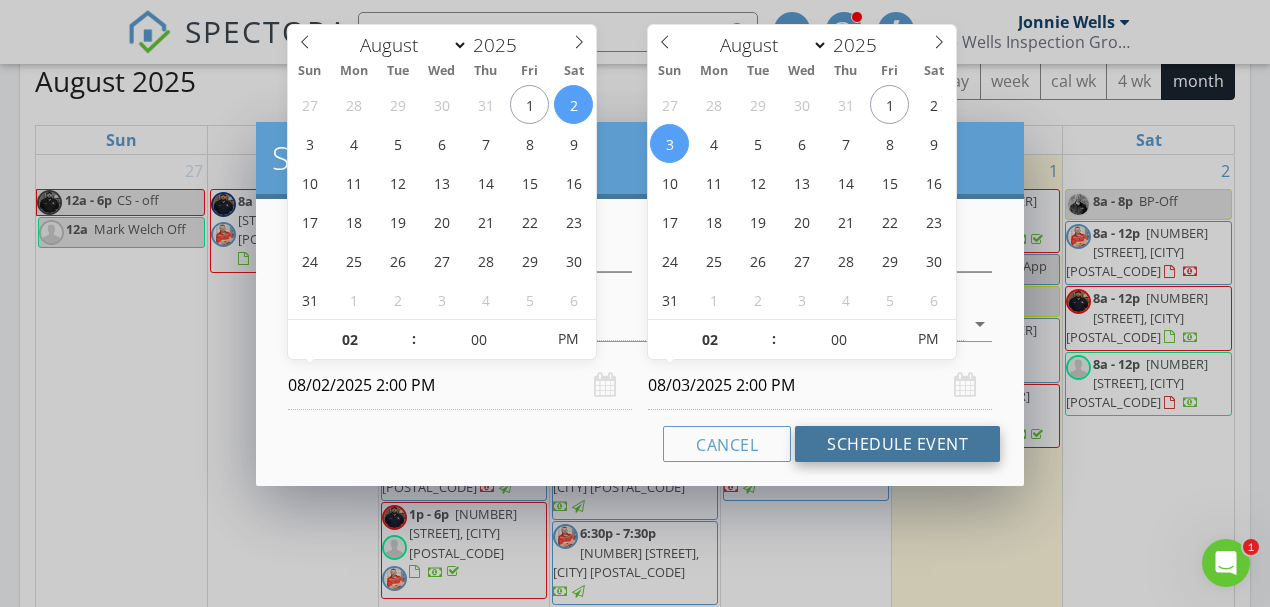 click on "Schedule Event" at bounding box center (897, 444) 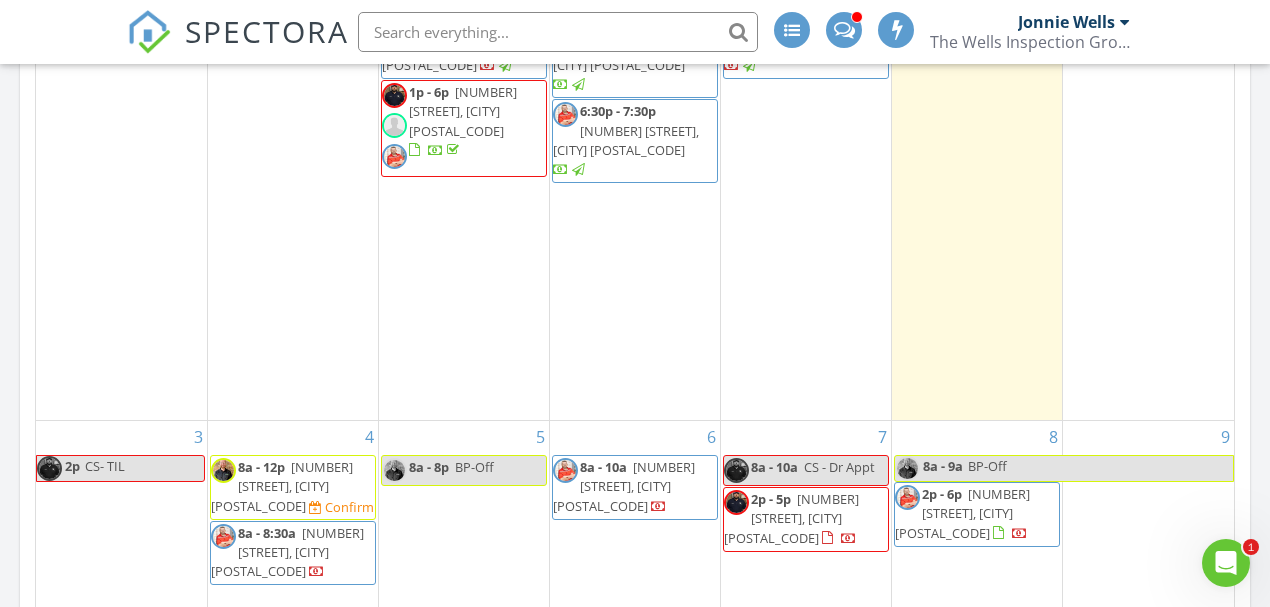 scroll, scrollTop: 1666, scrollLeft: 0, axis: vertical 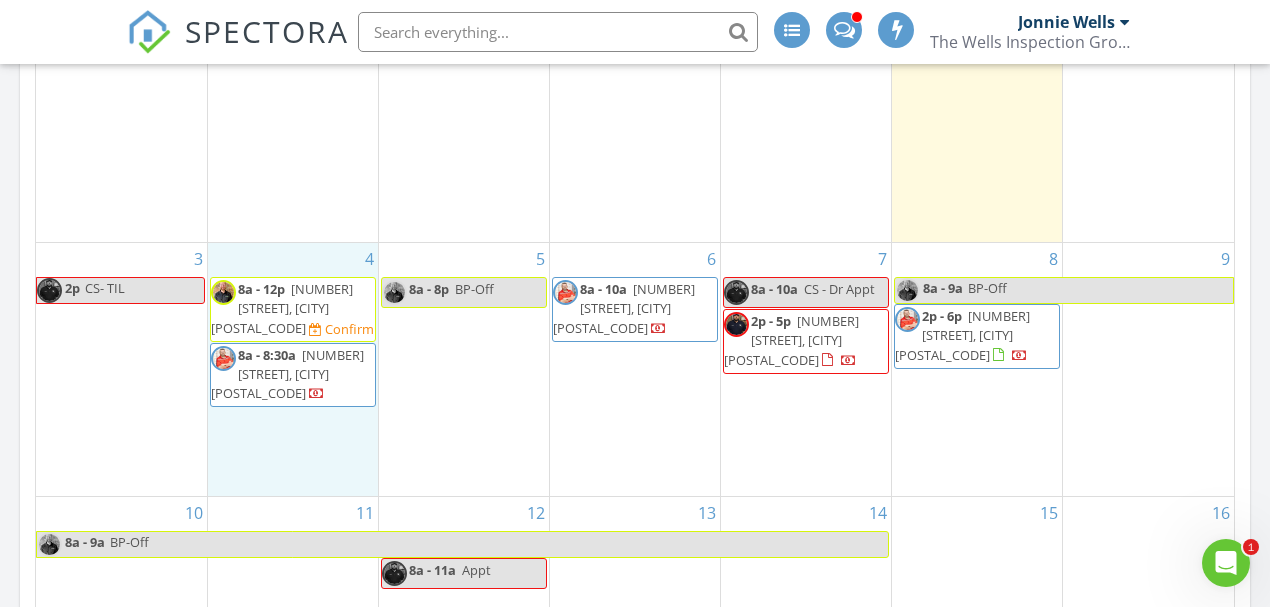 click on "4
8a - 12p
4412 Bobbie Ann Dr, Granbury 76049
Confirm
8a - 8:30a
129 Hidden Timbers Dr, Alvord 76225" at bounding box center [293, 369] 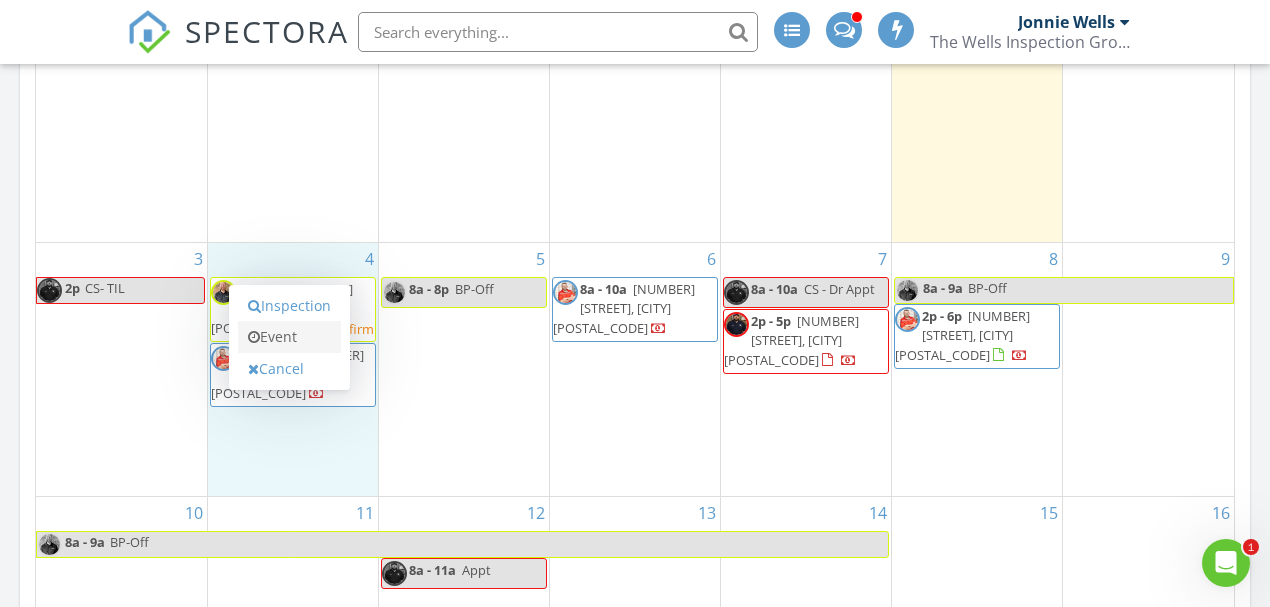 click on "Event" at bounding box center (289, 337) 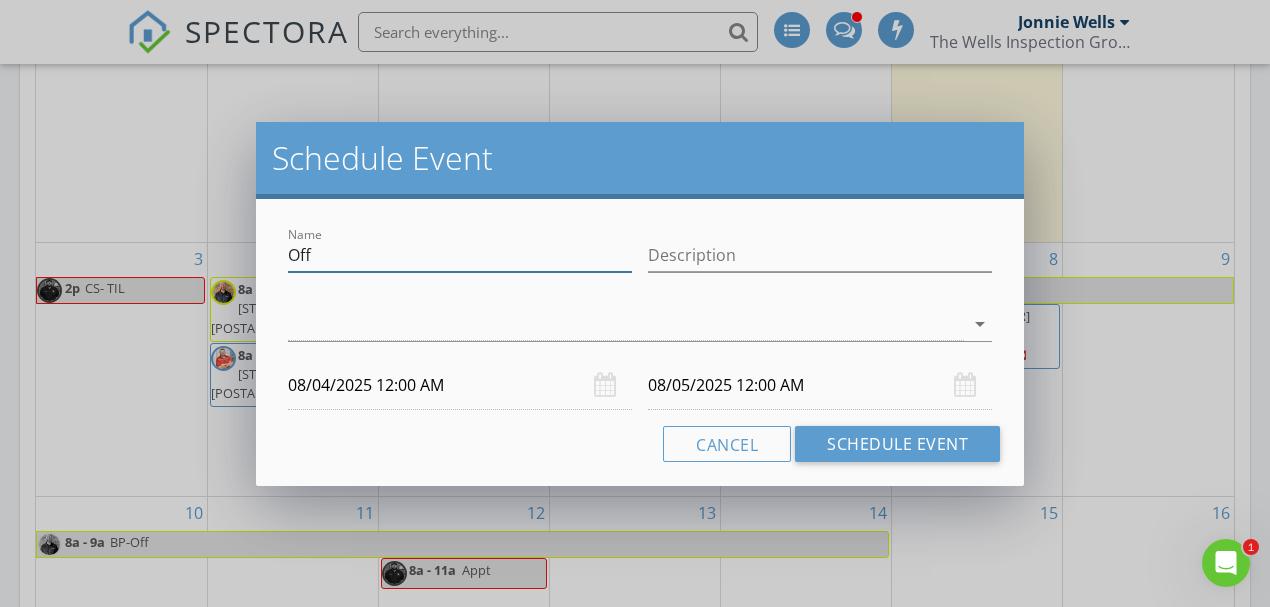 click on "Off" at bounding box center [460, 255] 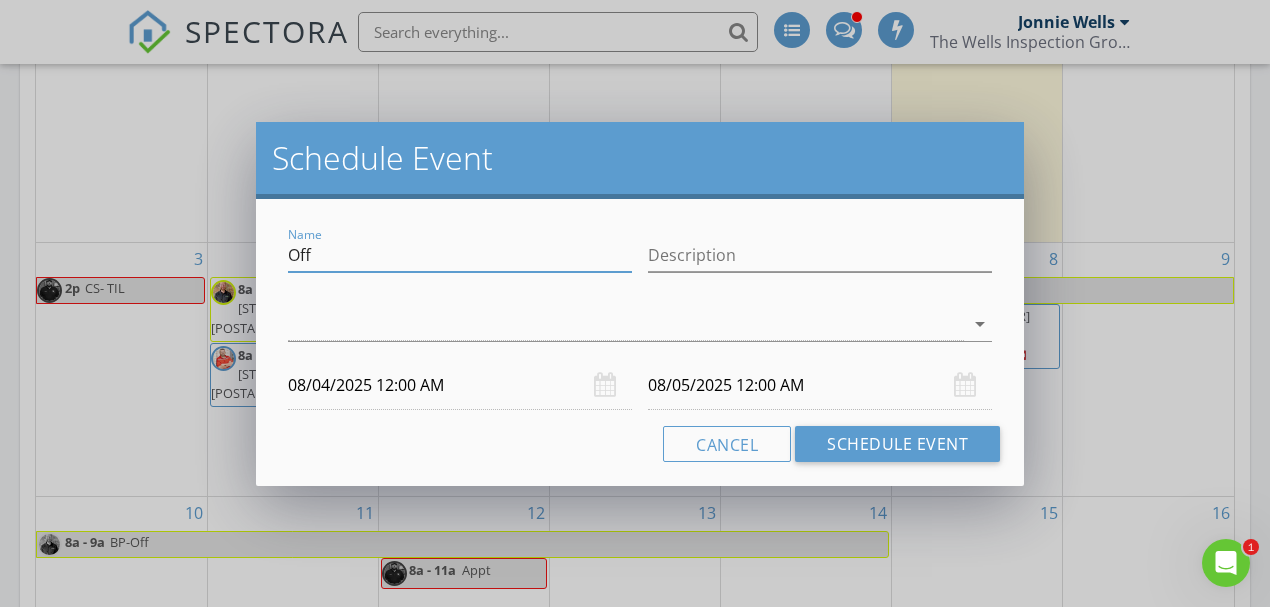 click on "Off" at bounding box center [460, 255] 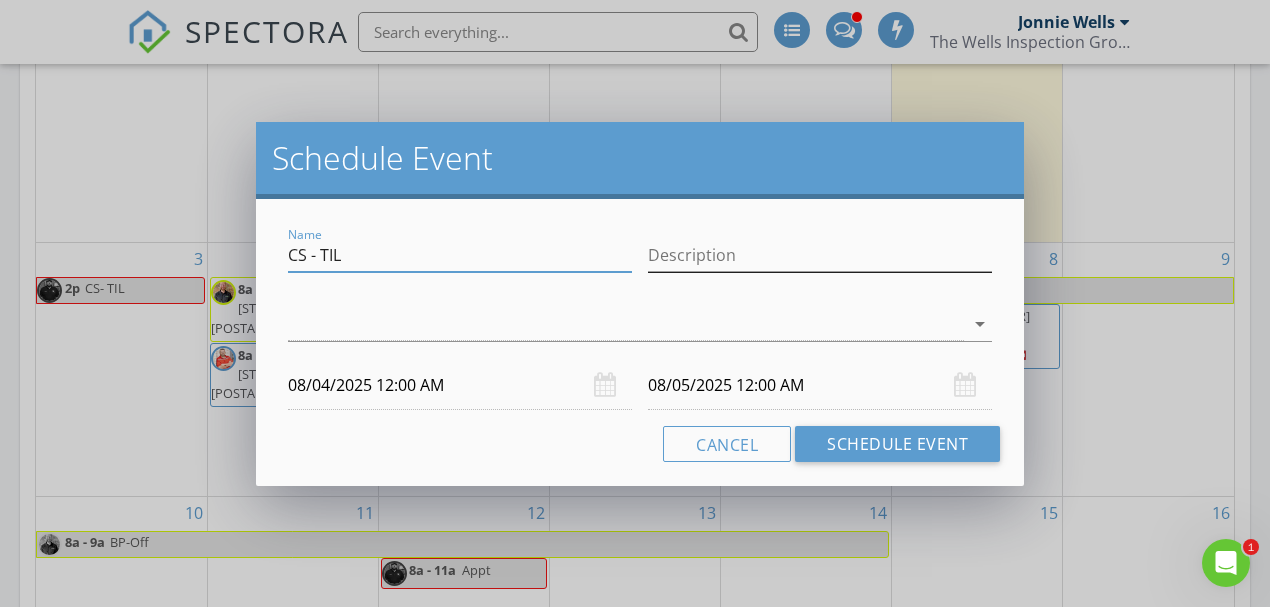 type on "CS - TIL" 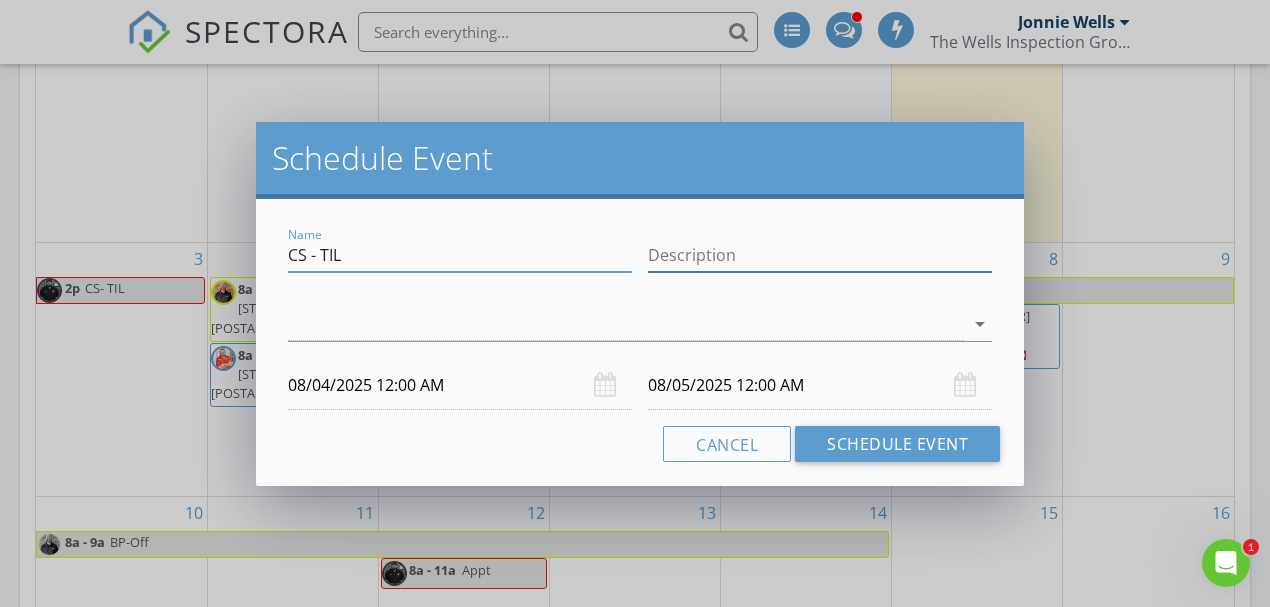 click on "Description" at bounding box center (820, 255) 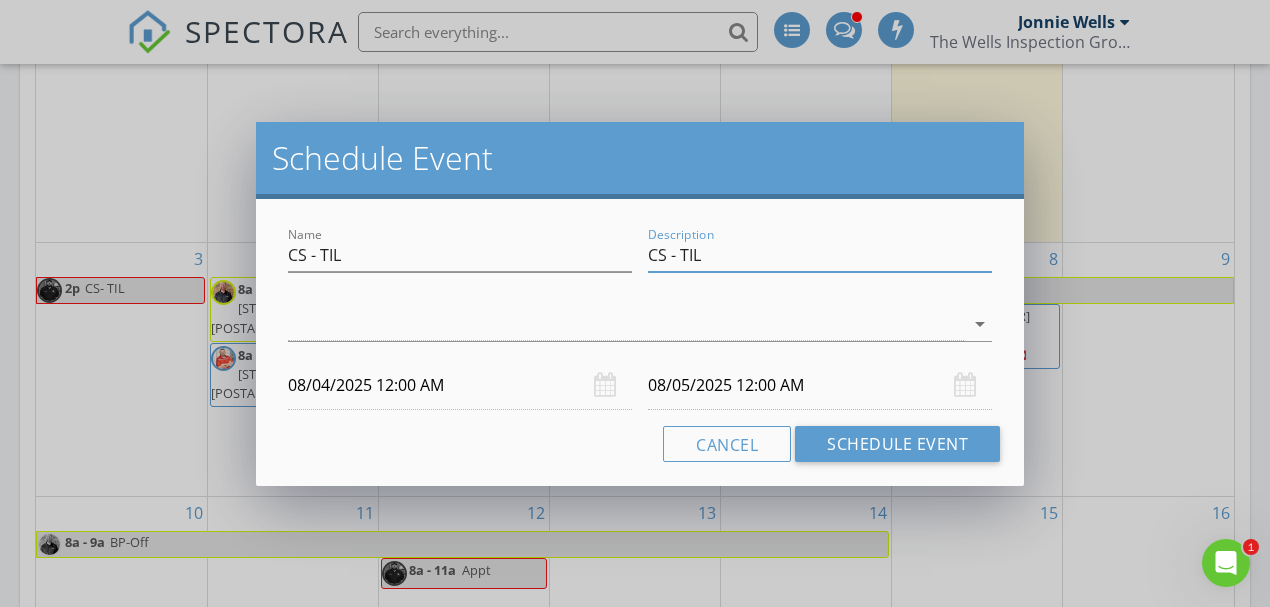 type on "CS - TIL" 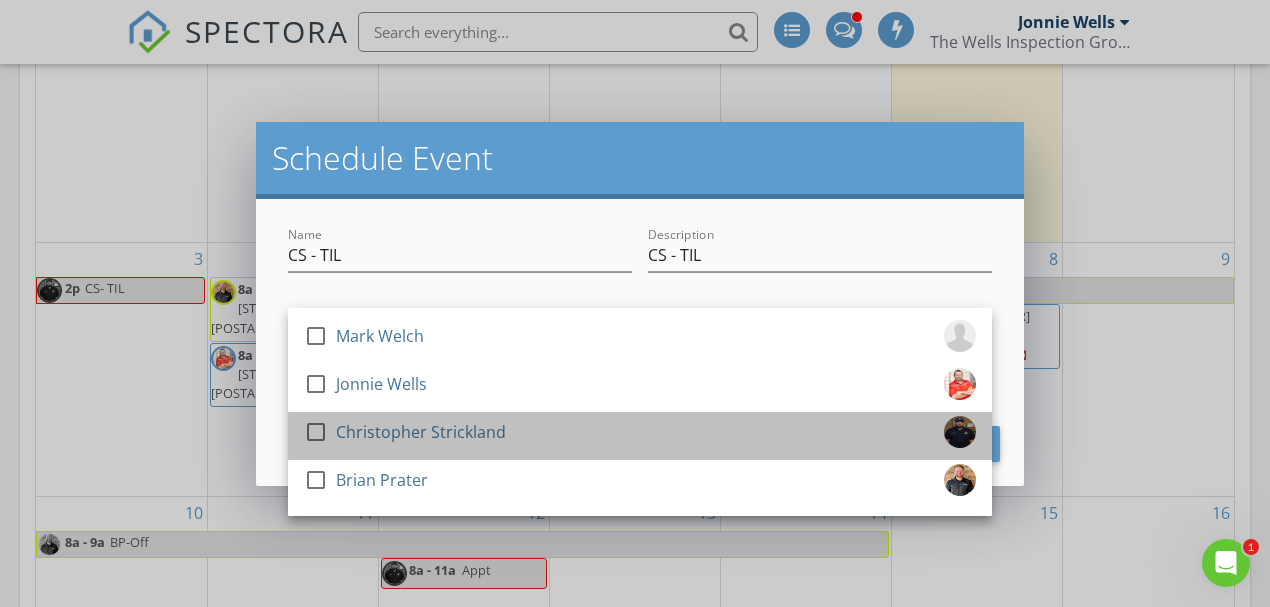 click on "check_box_outline_blank   Christopher Strickland" at bounding box center [640, 436] 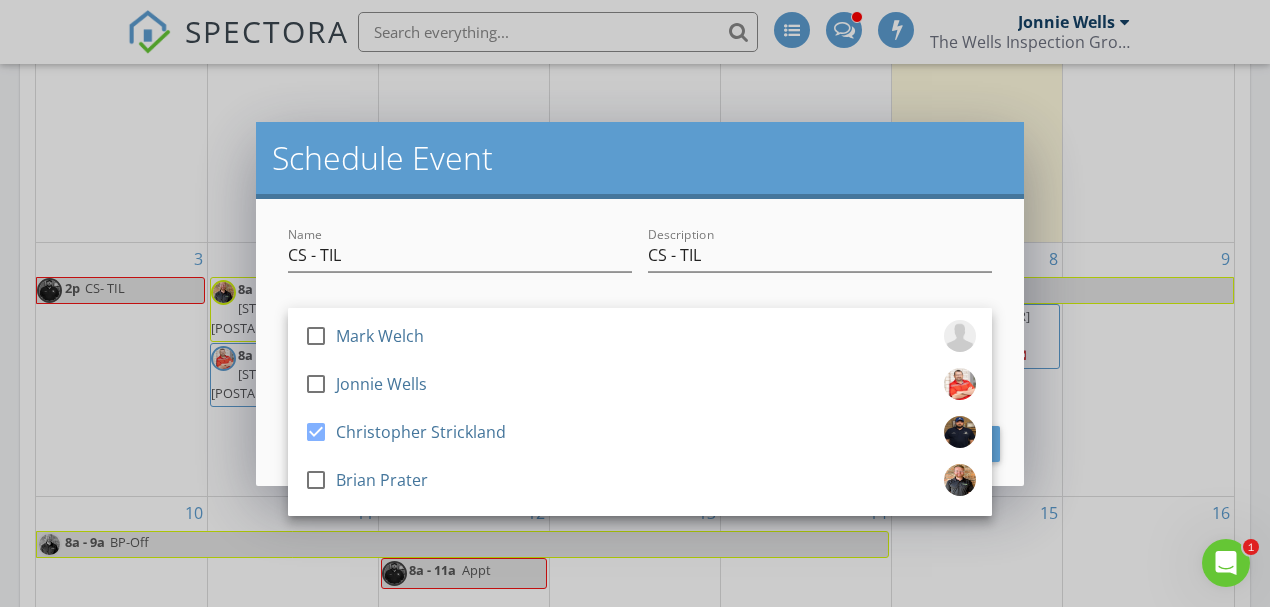 click on "Schedule Event" at bounding box center [640, 160] 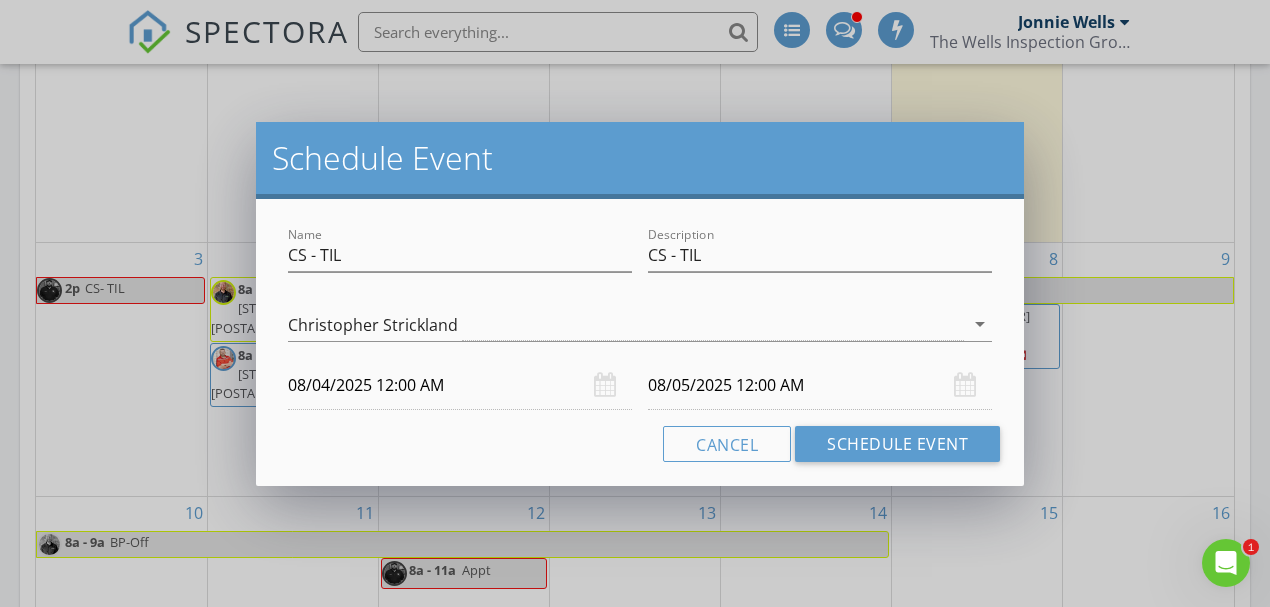click on "08/04/2025 12:00 AM" at bounding box center (460, 385) 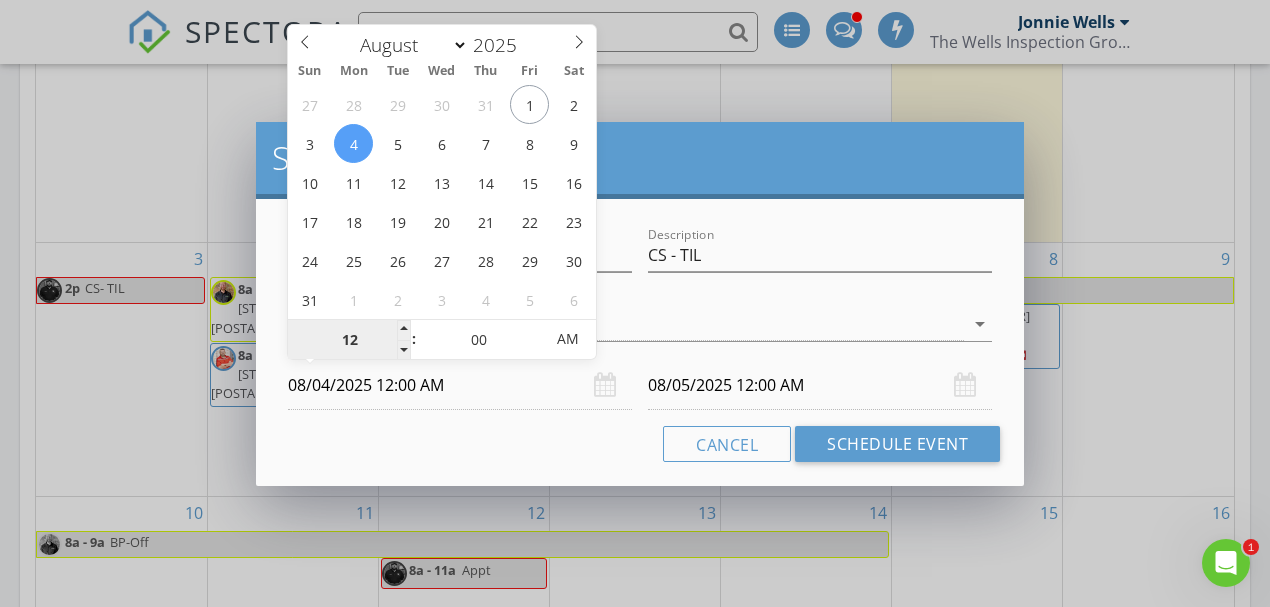 click on "12" at bounding box center [349, 340] 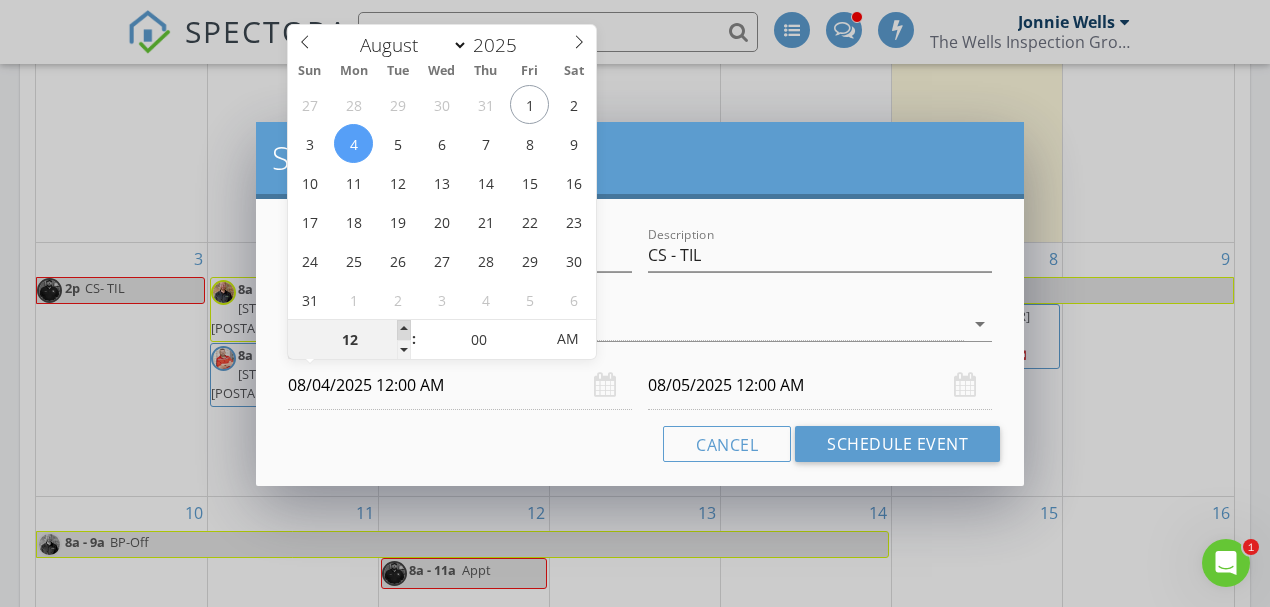 type on "01" 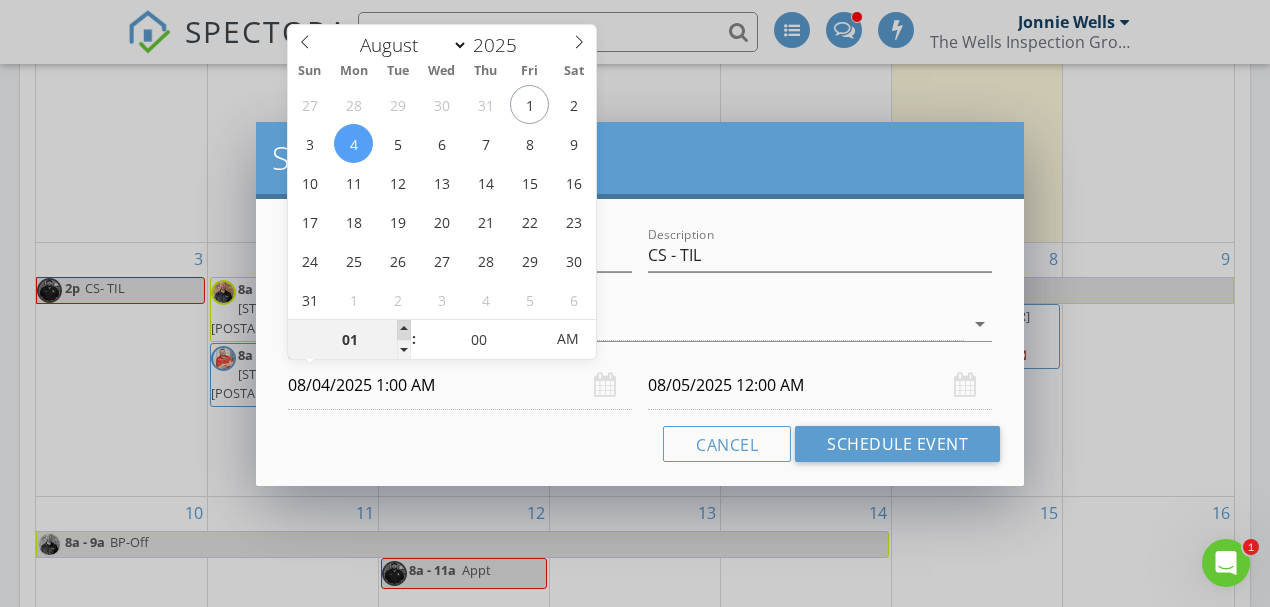 click at bounding box center [404, 330] 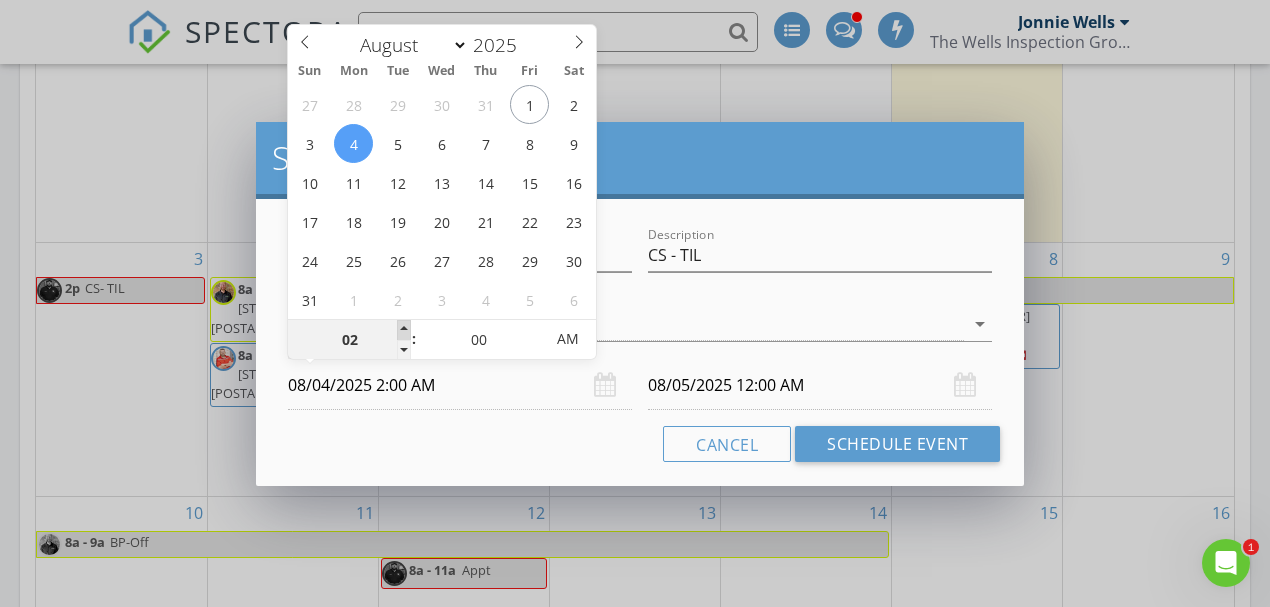 click at bounding box center (404, 330) 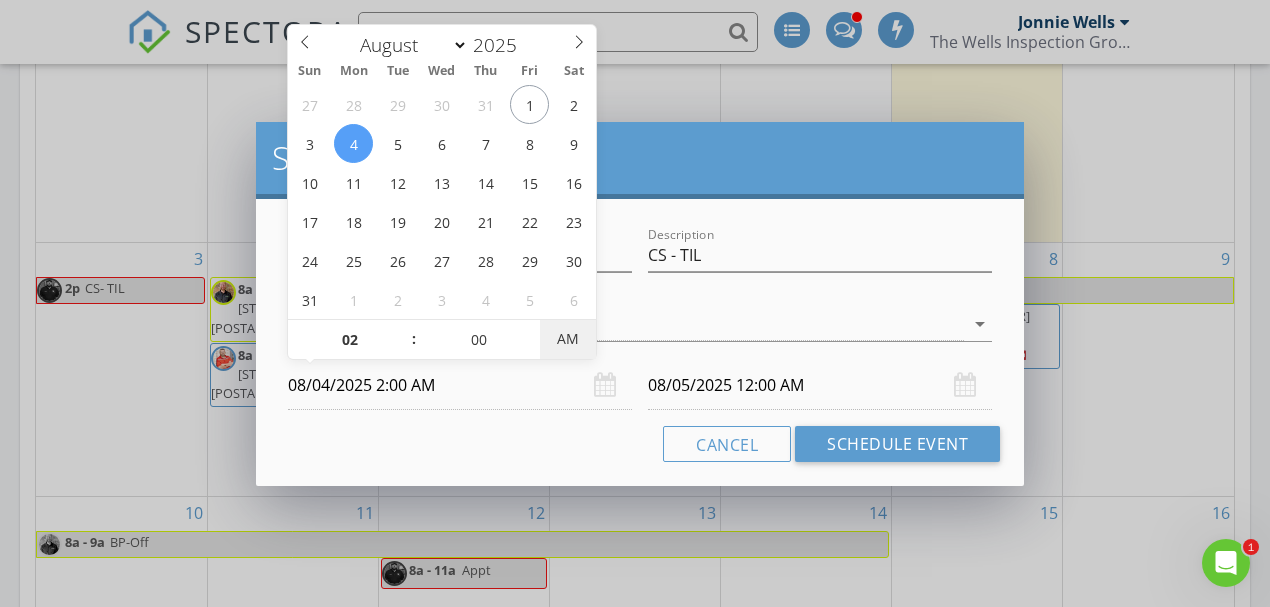 type on "02" 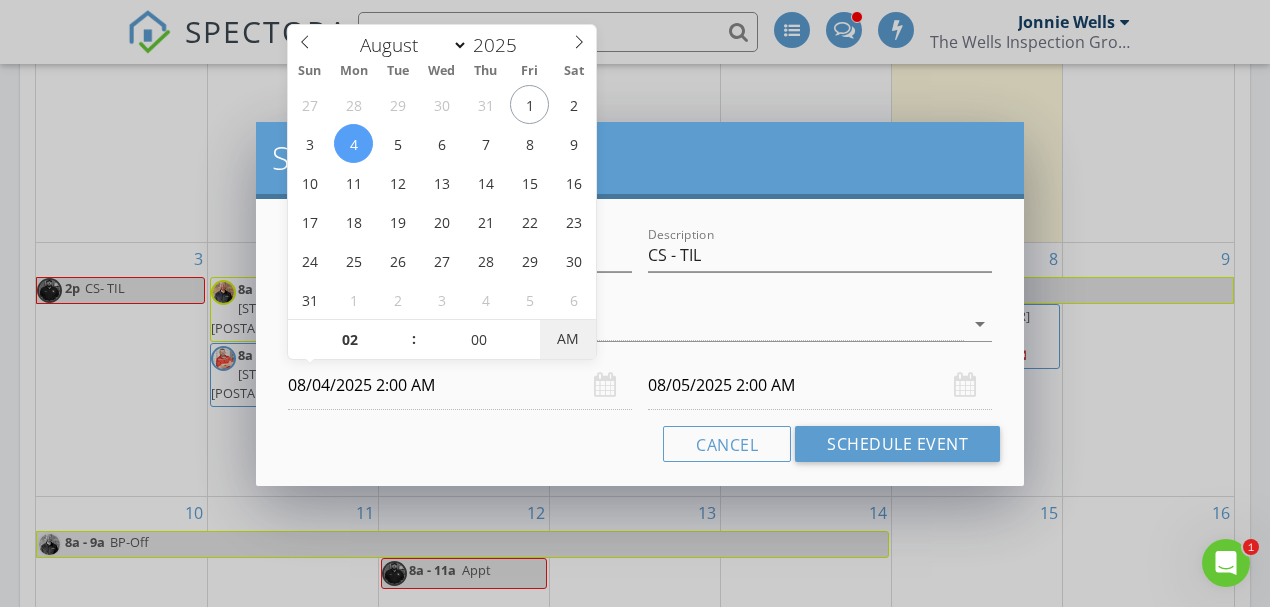 type on "08/04/2025 2:00 PM" 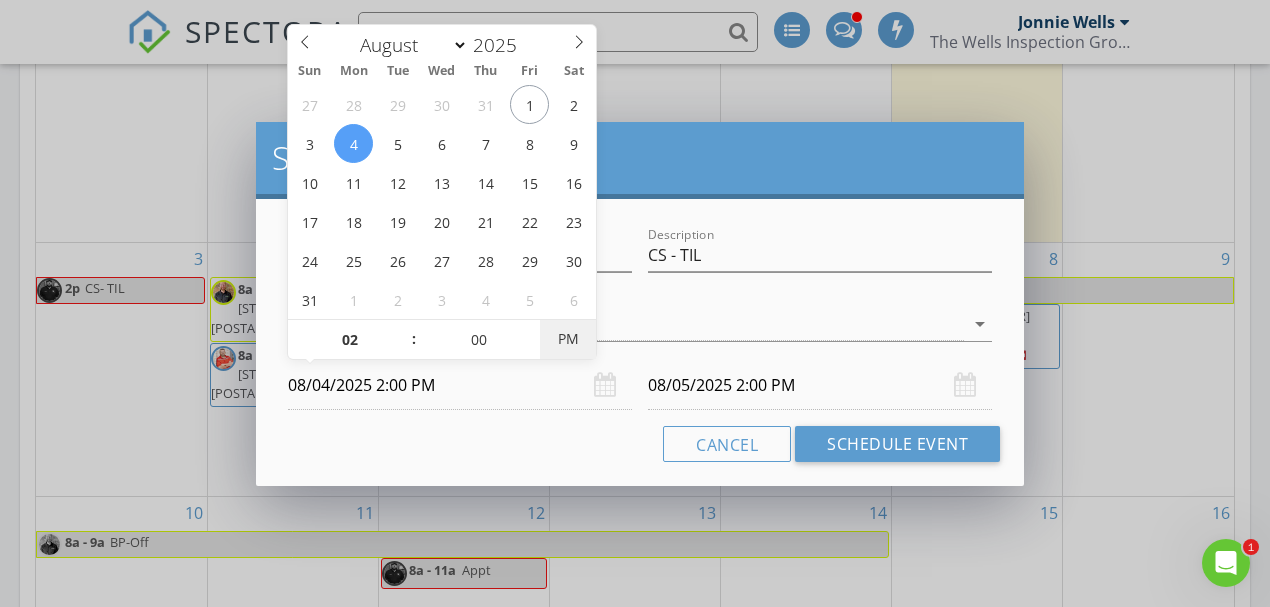 click on "PM" at bounding box center [567, 339] 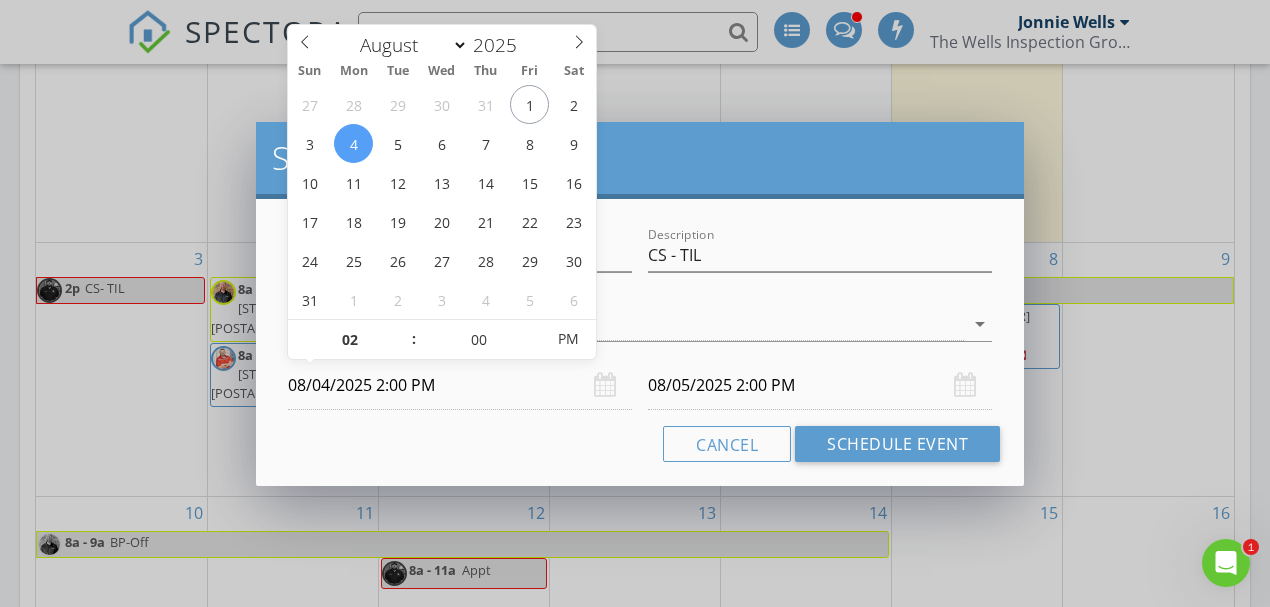 click on "08/05/2025 2:00 PM" at bounding box center (820, 385) 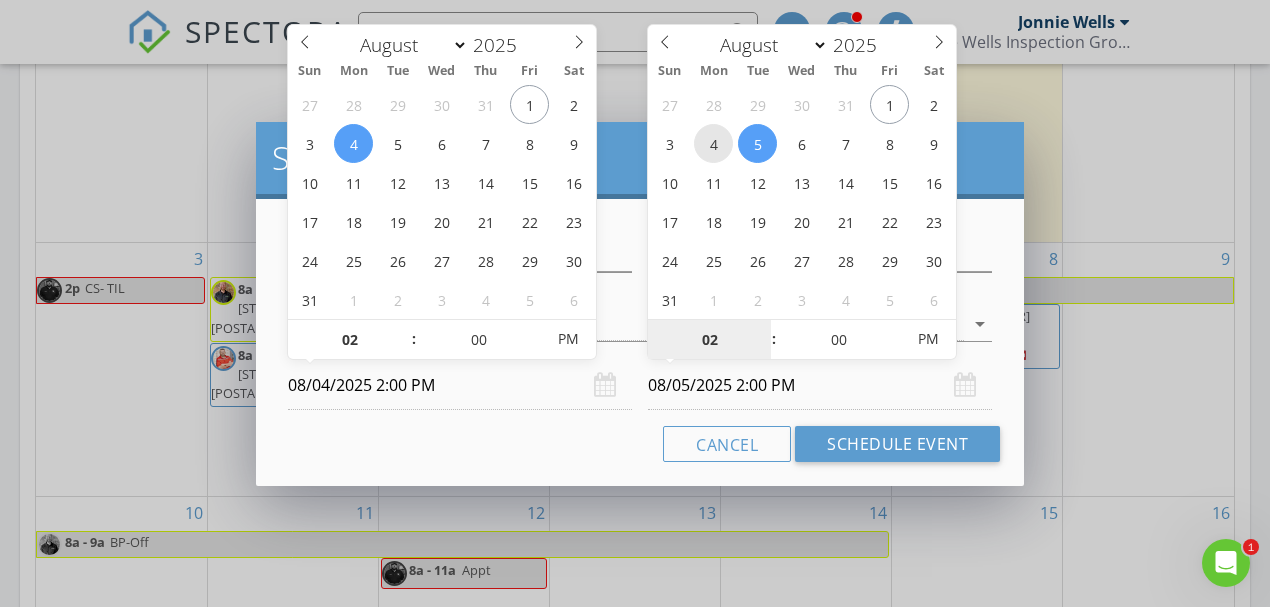 type on "08/04/2025 2:00 PM" 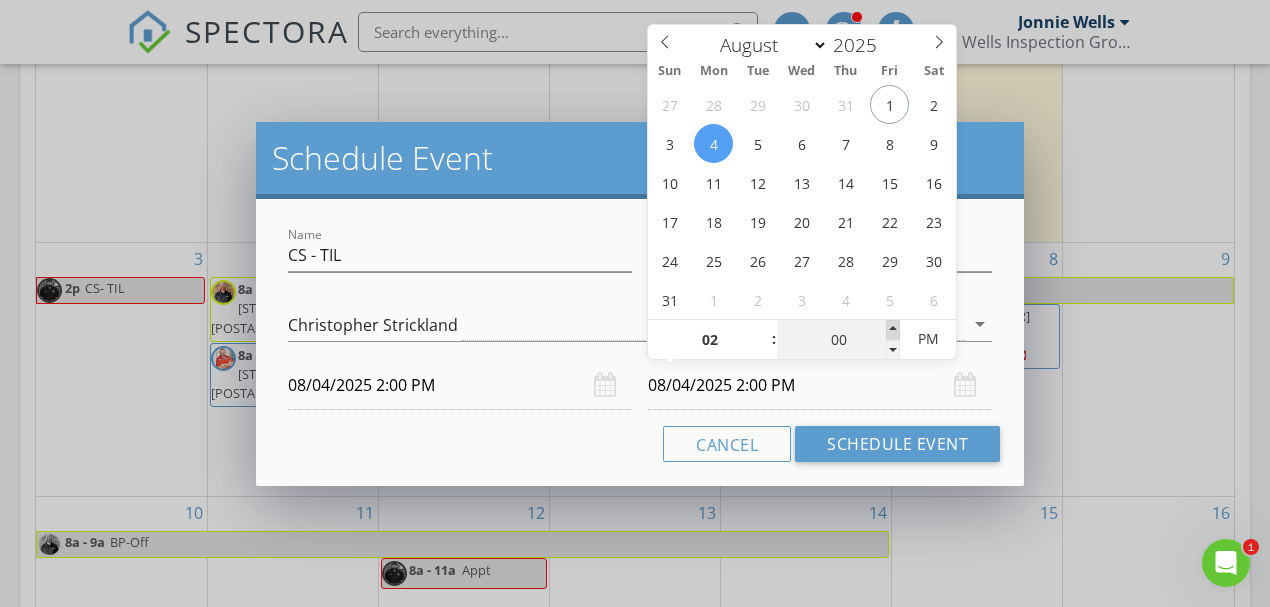 type on "05" 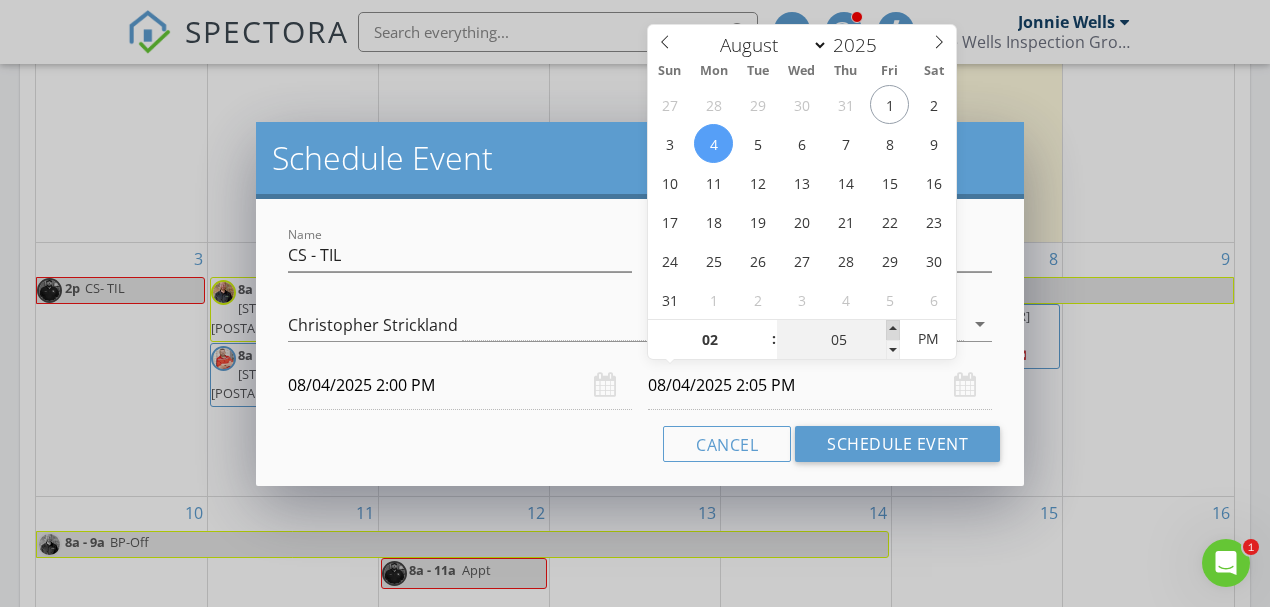 click at bounding box center (893, 330) 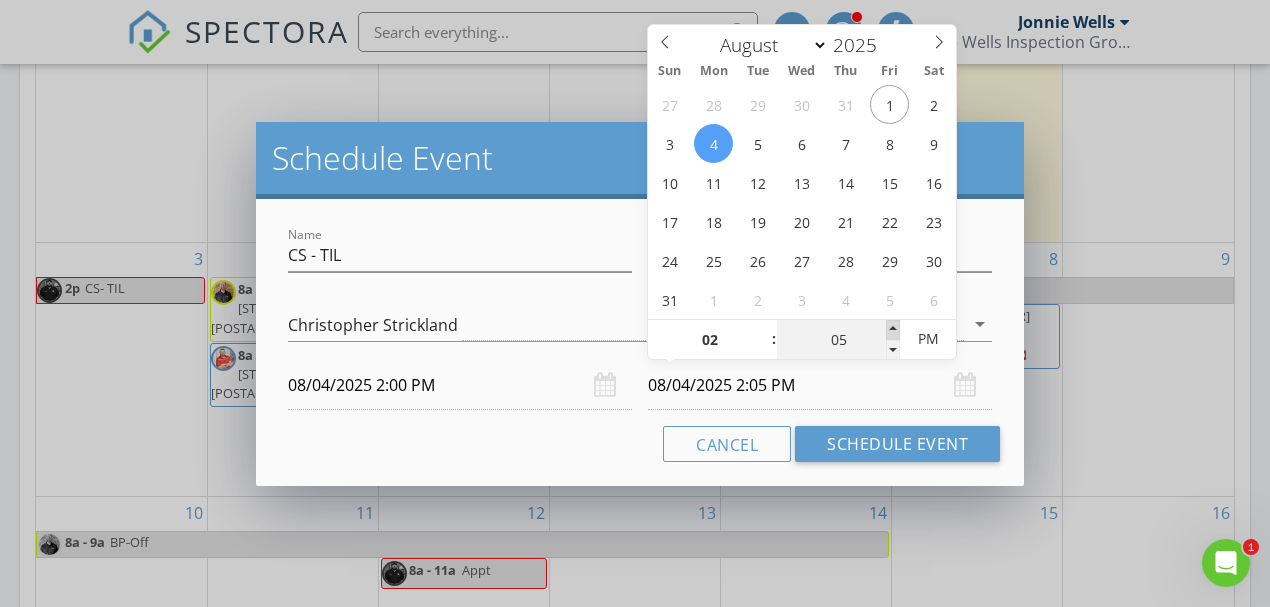 type on "10" 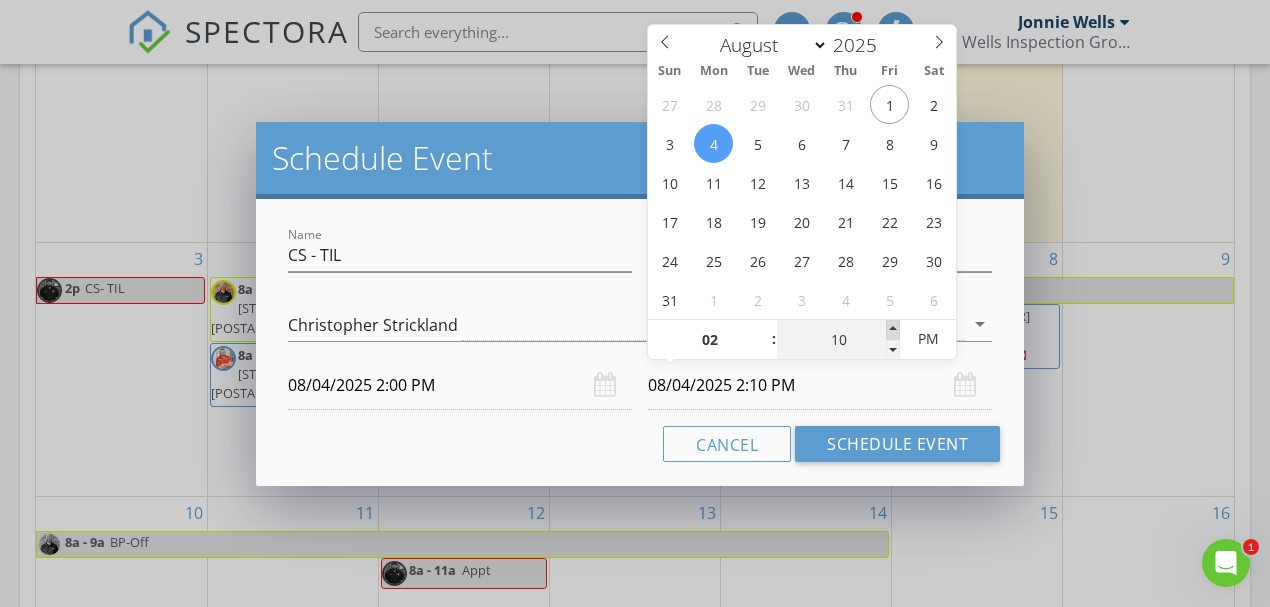 click at bounding box center (893, 330) 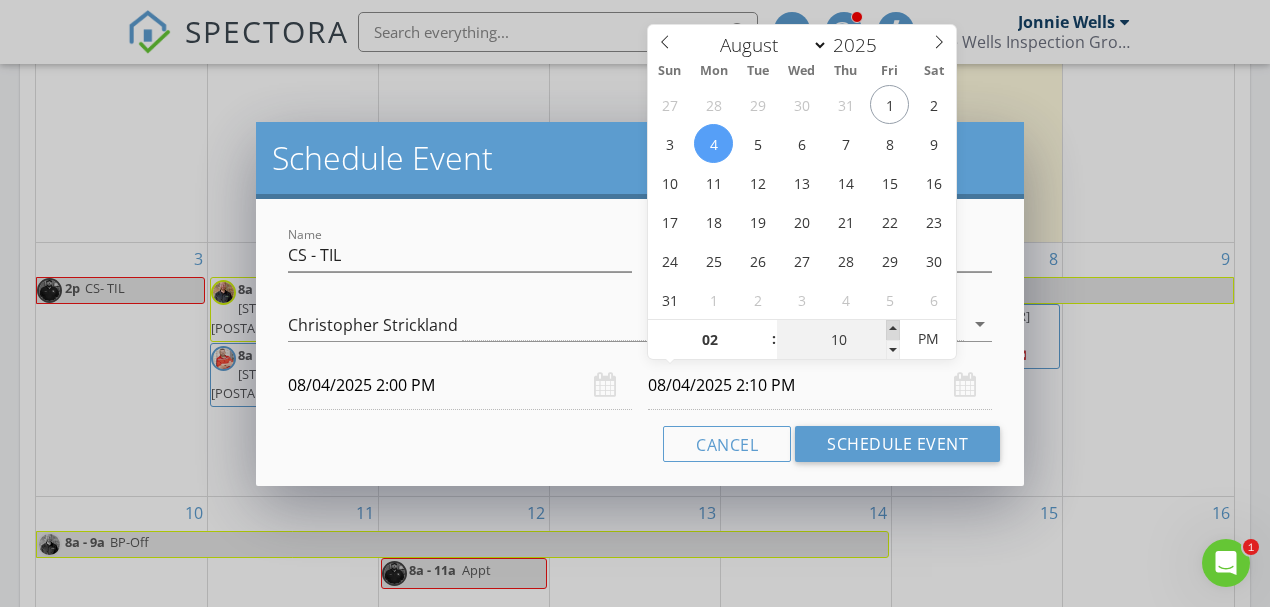 type on "15" 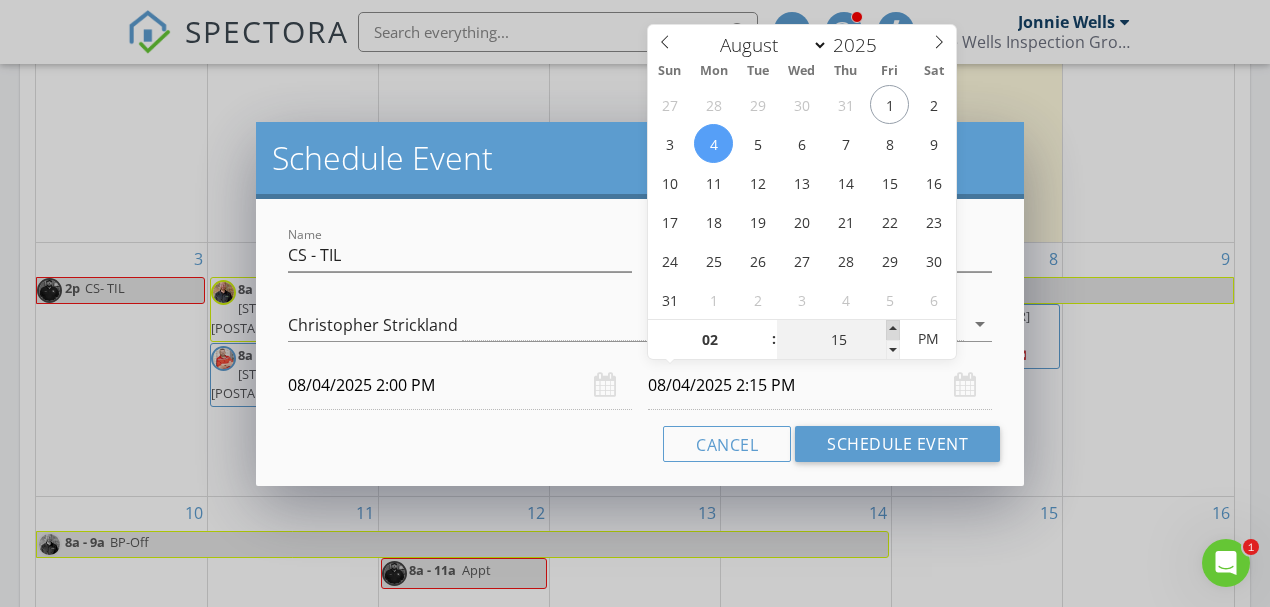click at bounding box center [893, 330] 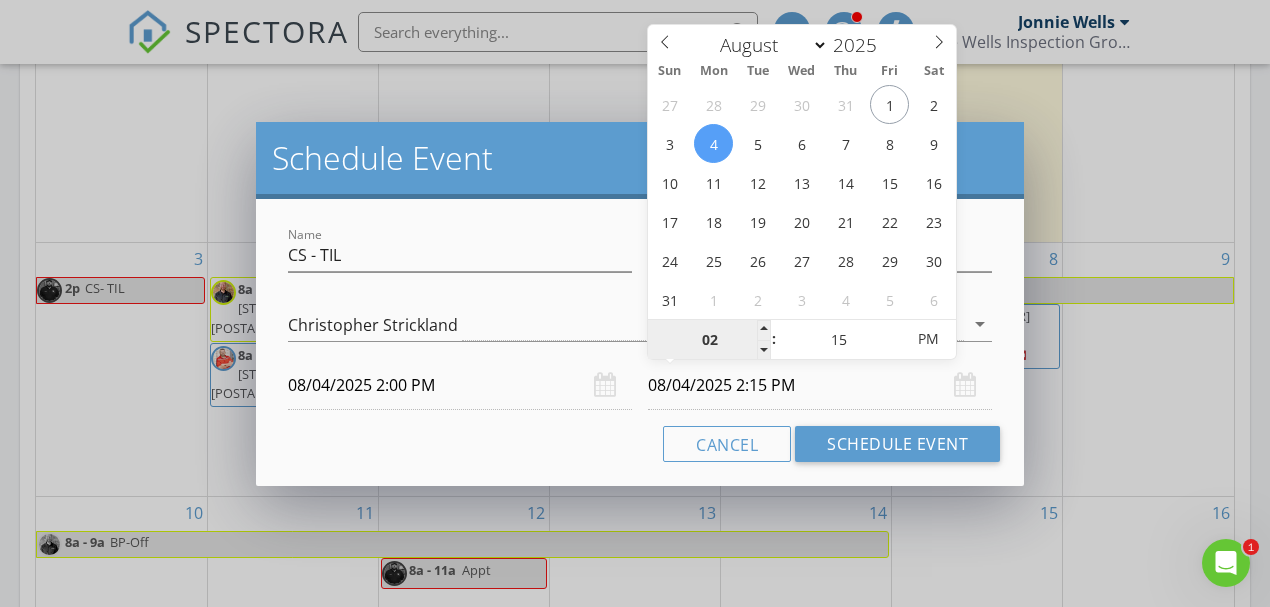 click on "02" at bounding box center (709, 340) 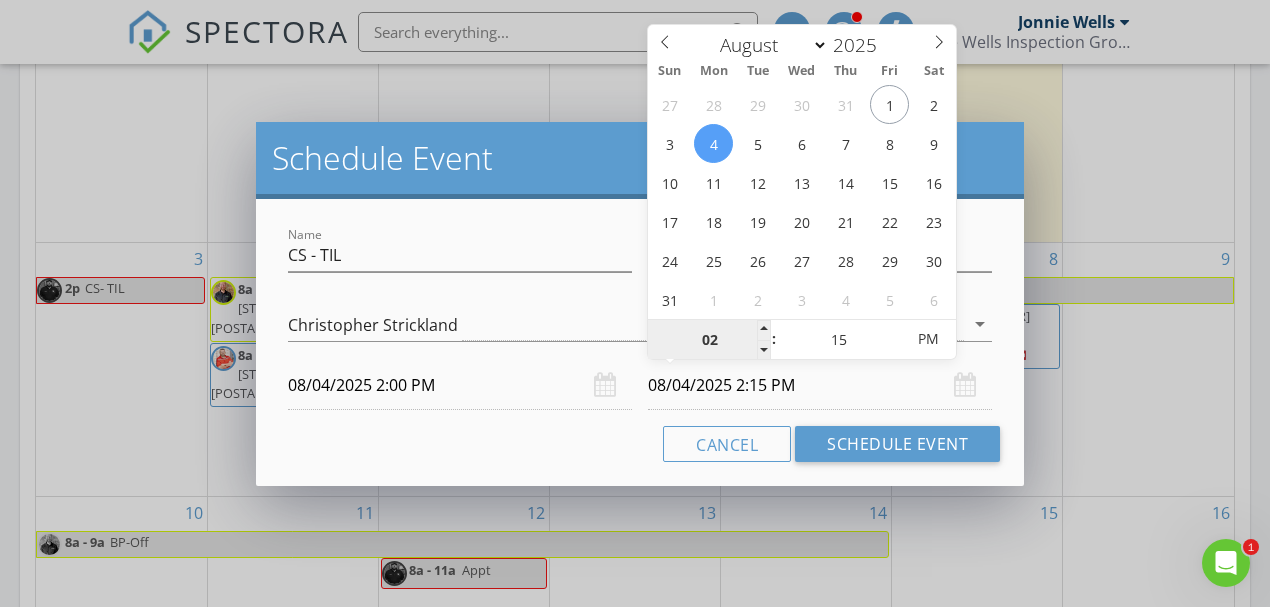 click on "02" at bounding box center [709, 340] 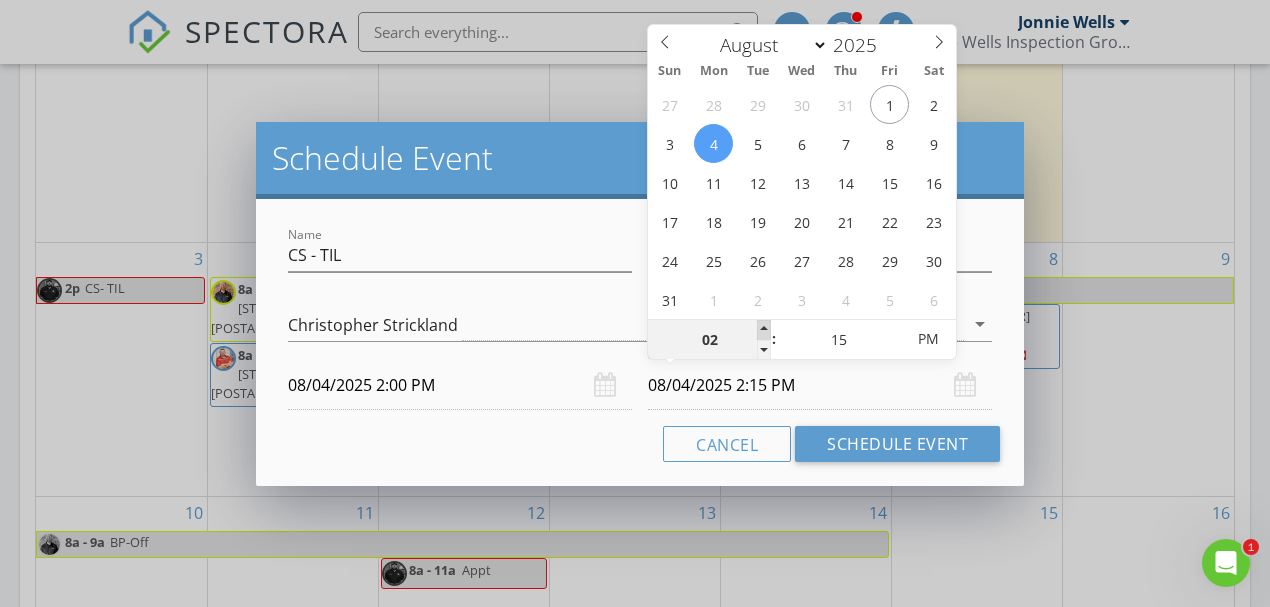 type on "03" 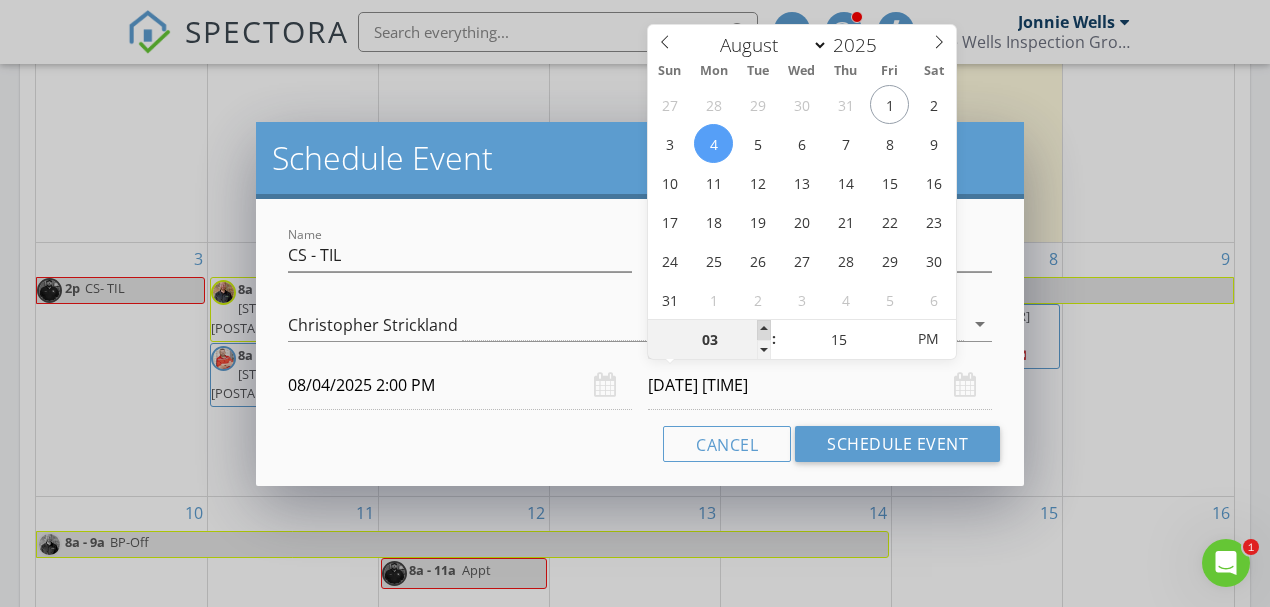 click at bounding box center [764, 330] 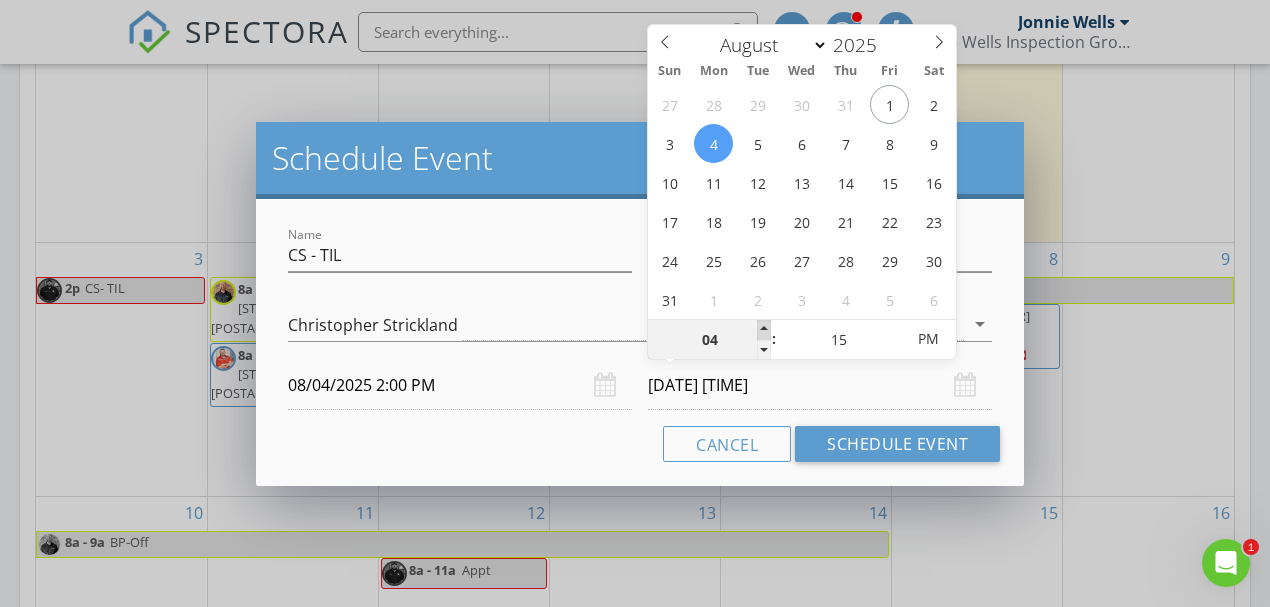 click at bounding box center (764, 330) 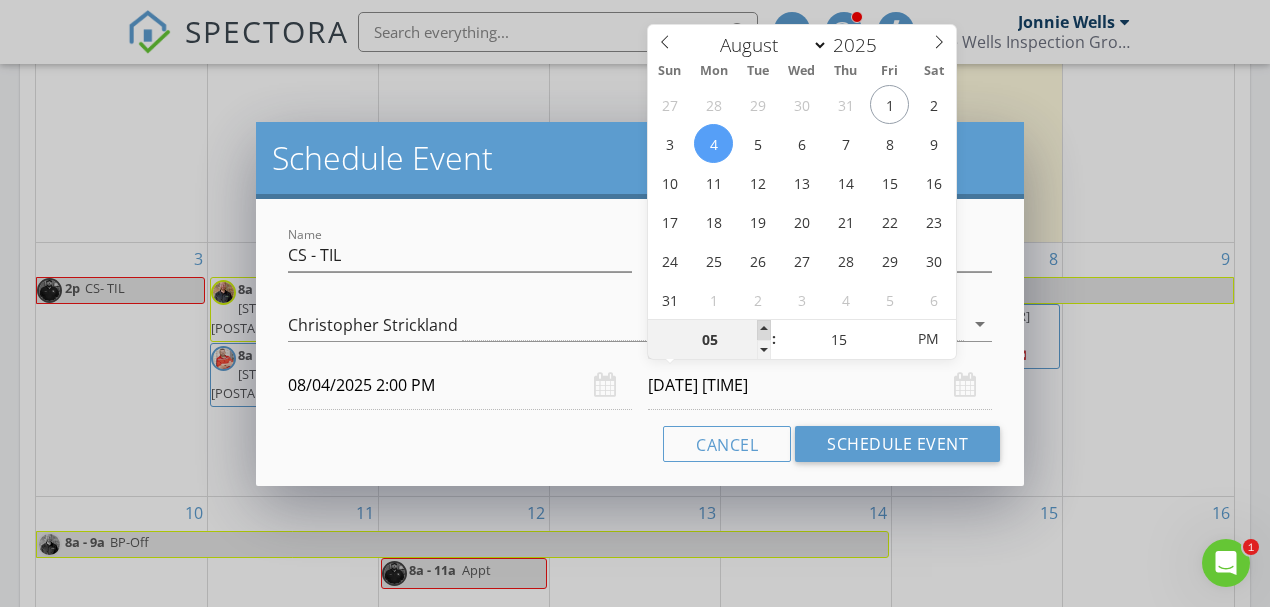 click at bounding box center [764, 330] 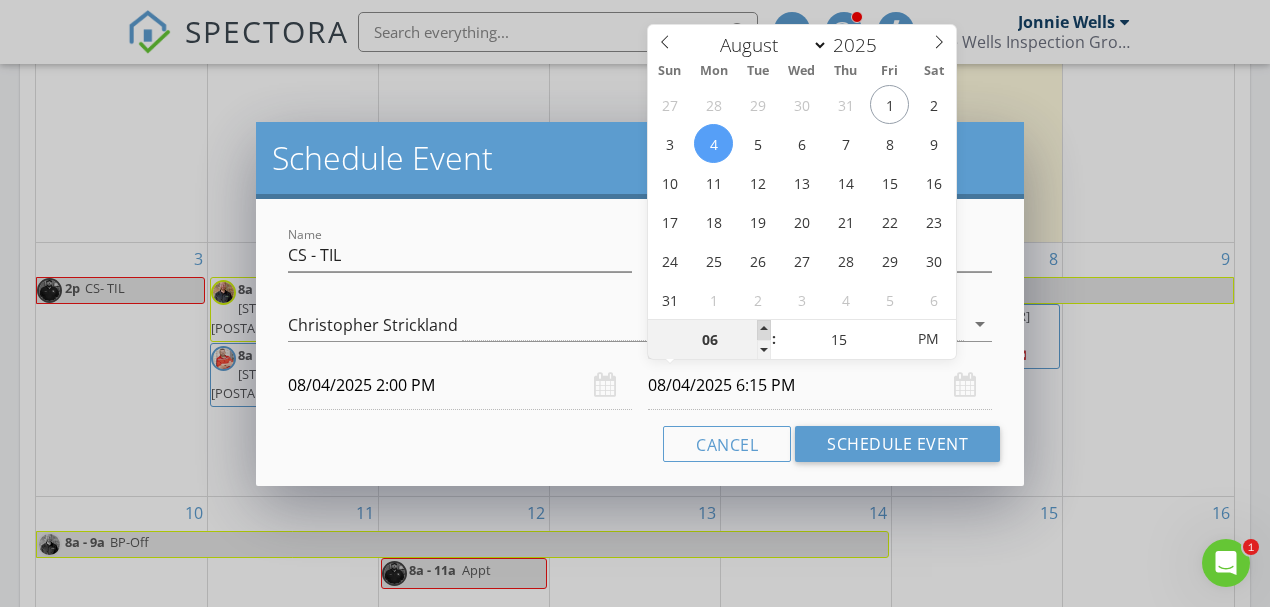 click at bounding box center (764, 330) 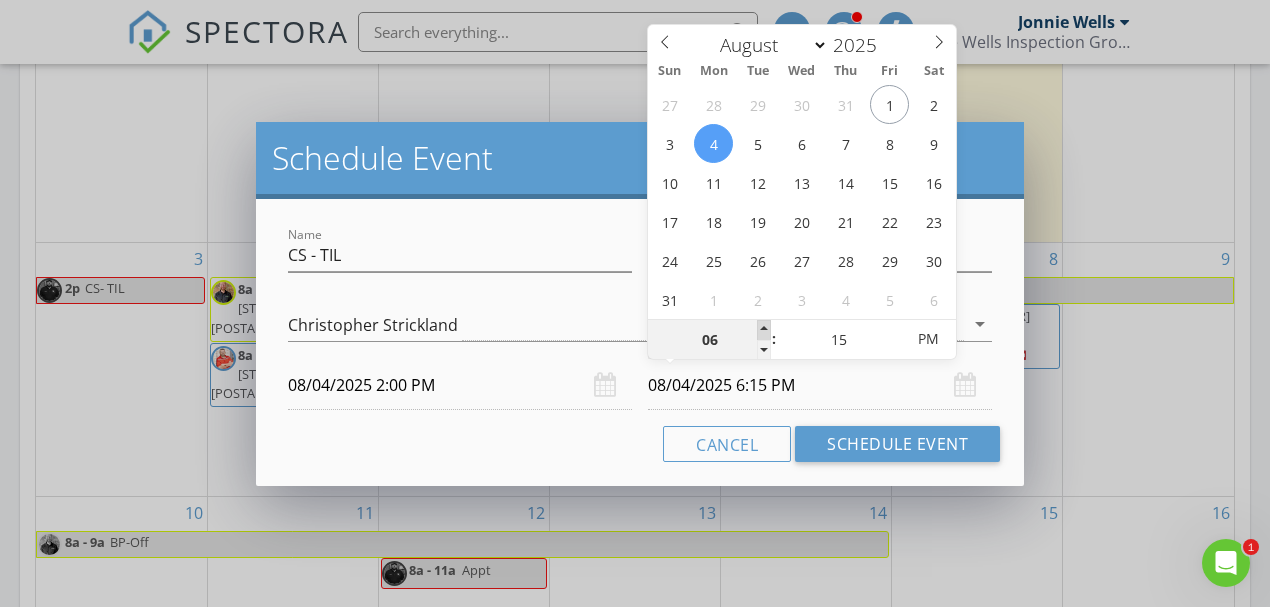 type on "07" 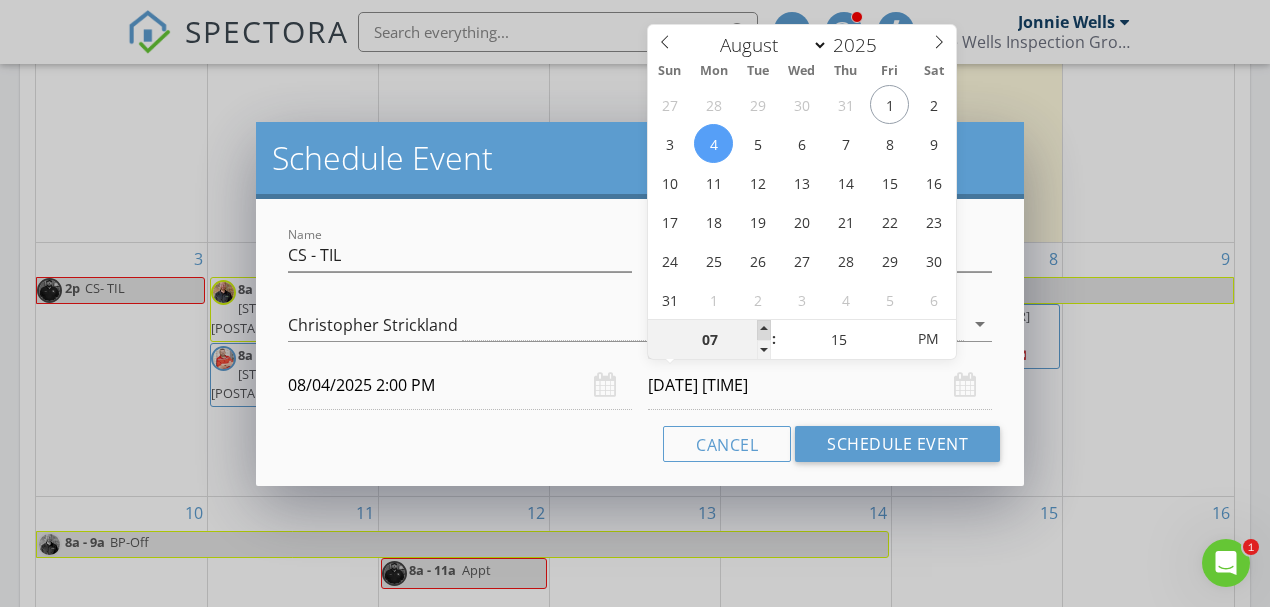 click at bounding box center [764, 330] 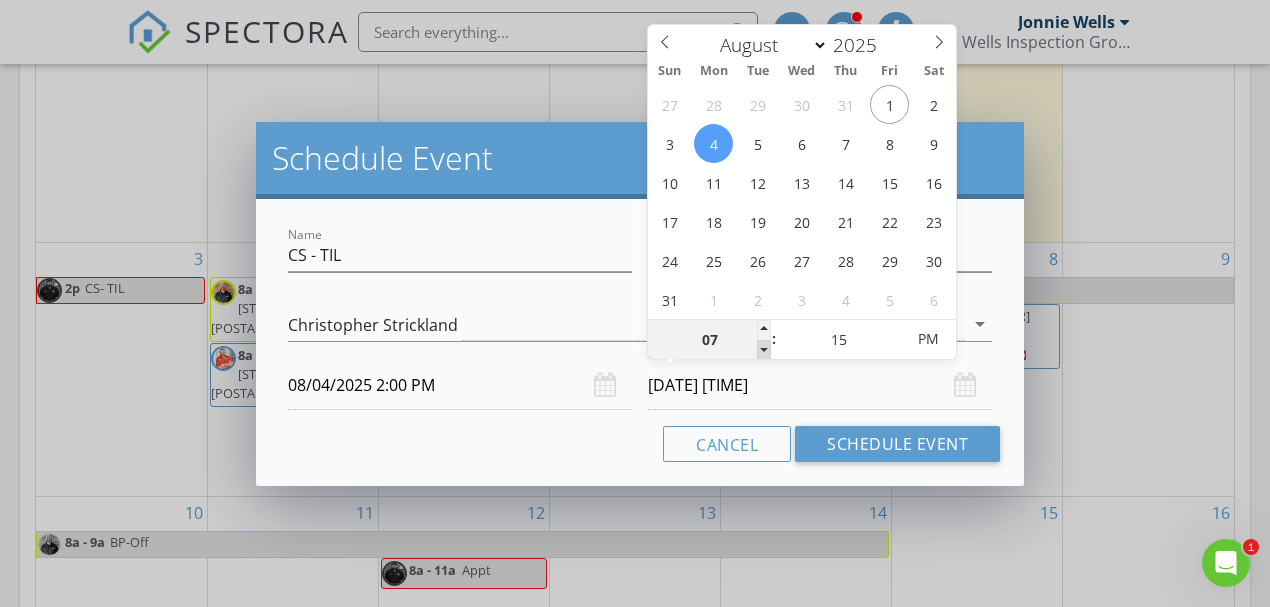 type on "06" 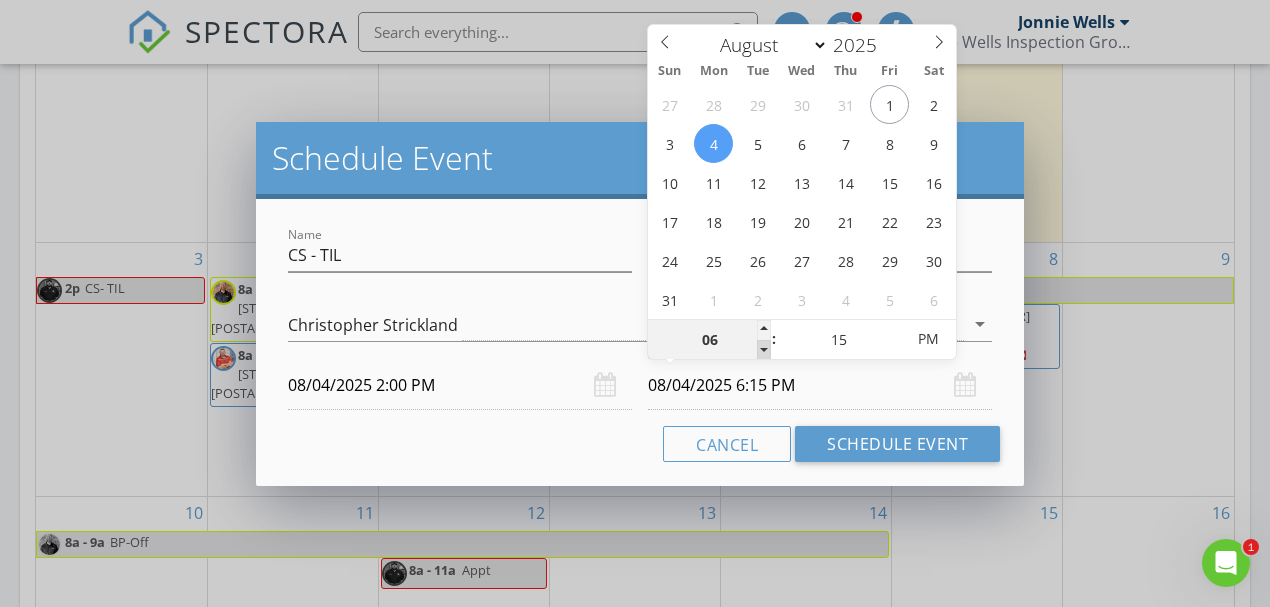 click at bounding box center (764, 350) 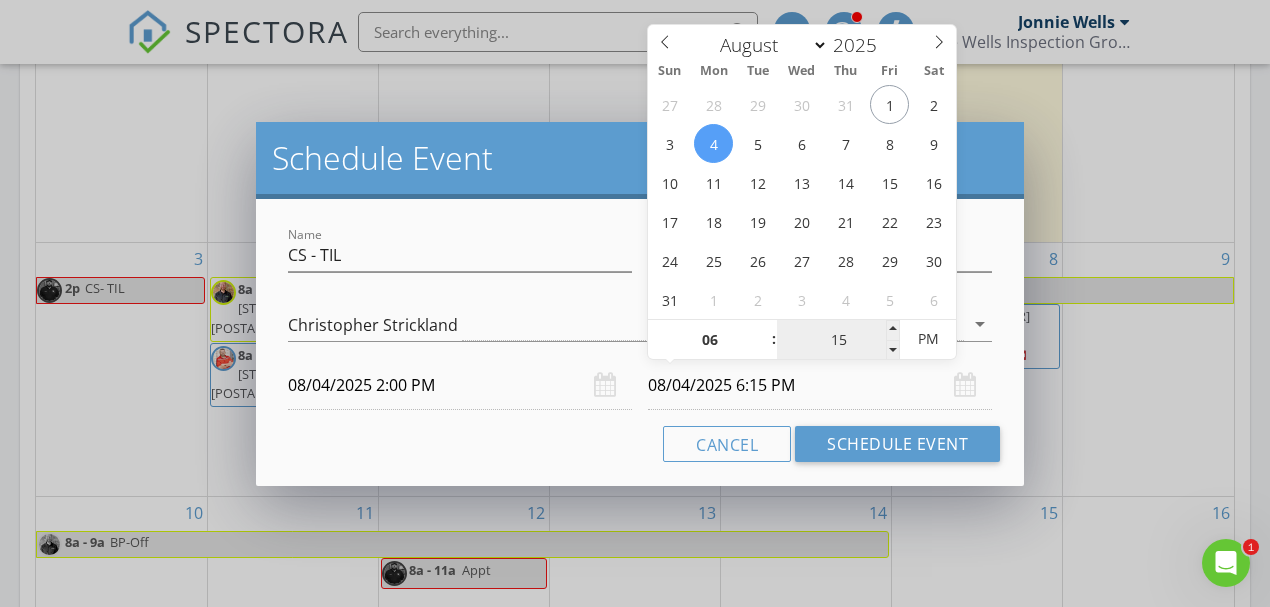 click on "15" at bounding box center [838, 340] 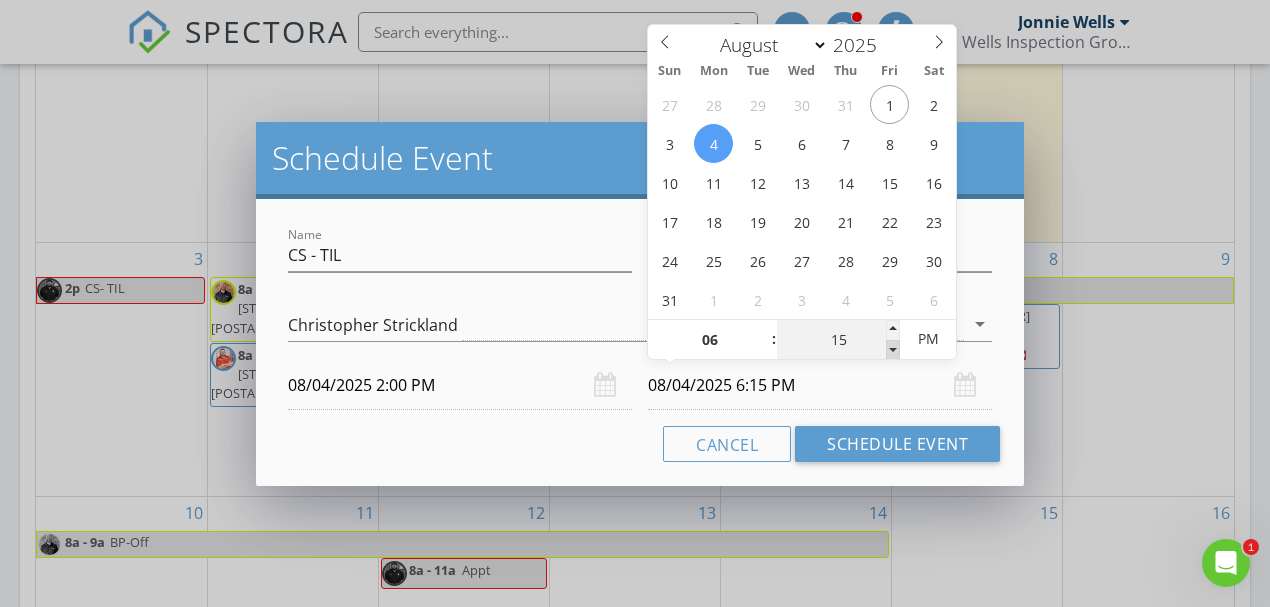 type on "10" 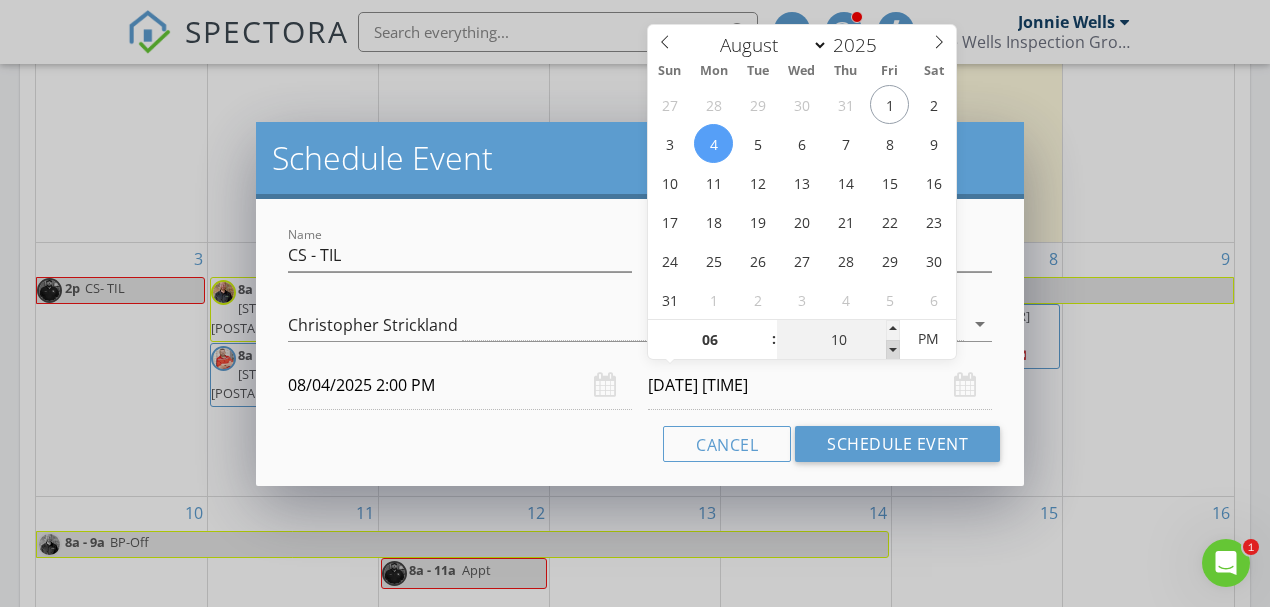 click at bounding box center (893, 350) 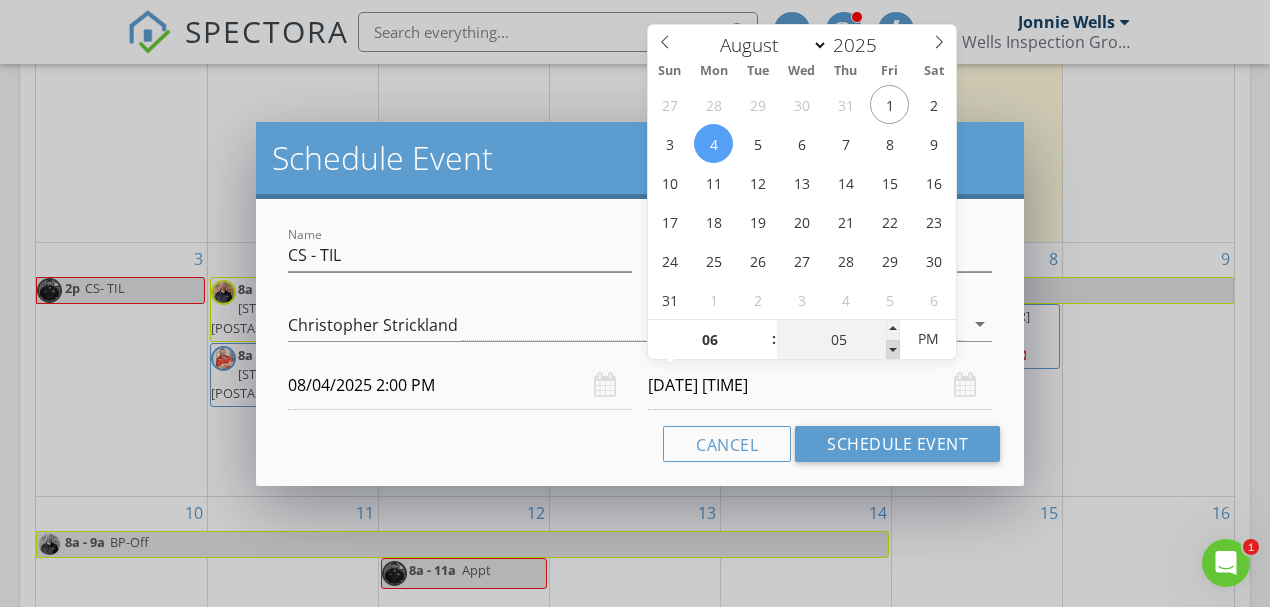 click at bounding box center [893, 350] 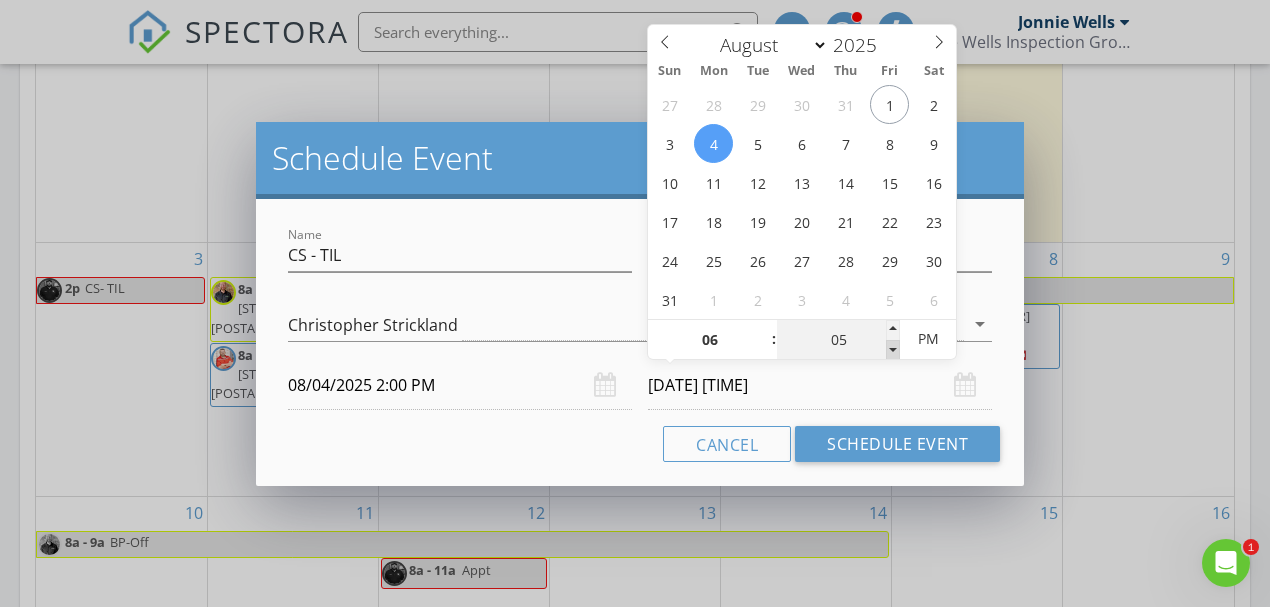type on "00" 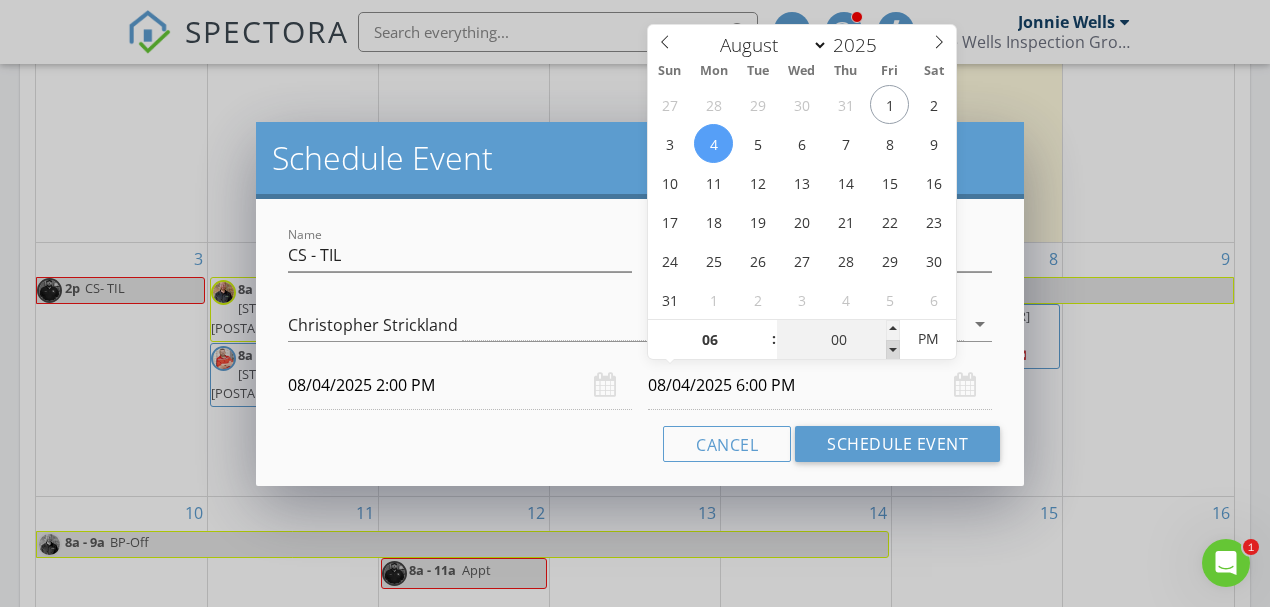 click at bounding box center [893, 350] 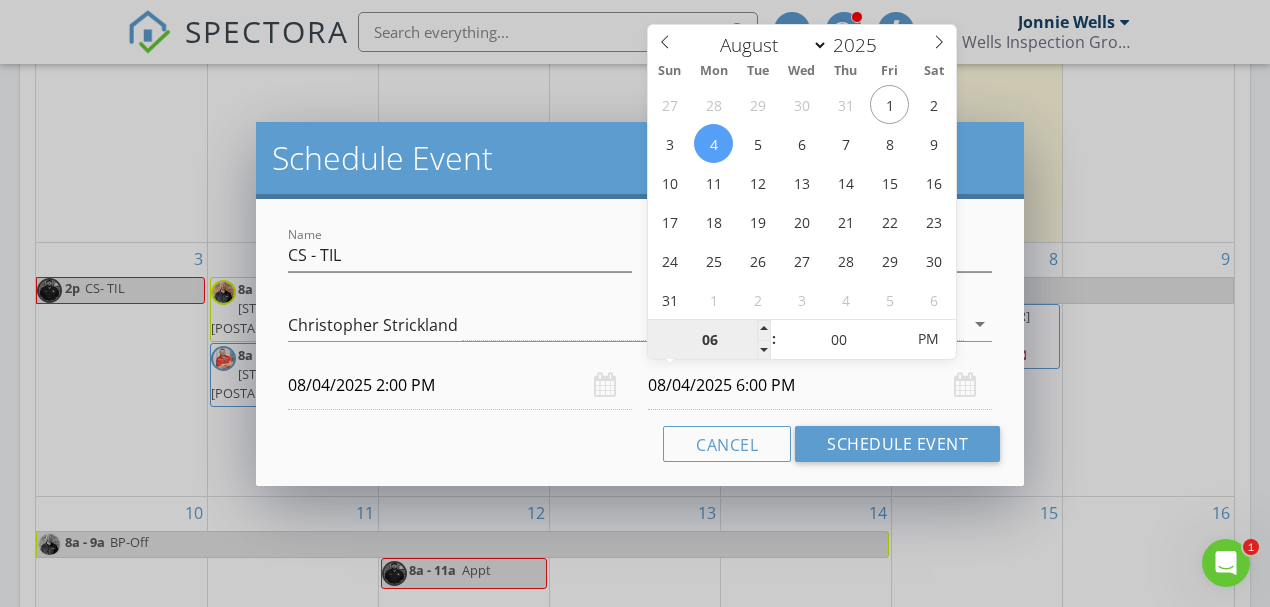 click on "06" at bounding box center (709, 340) 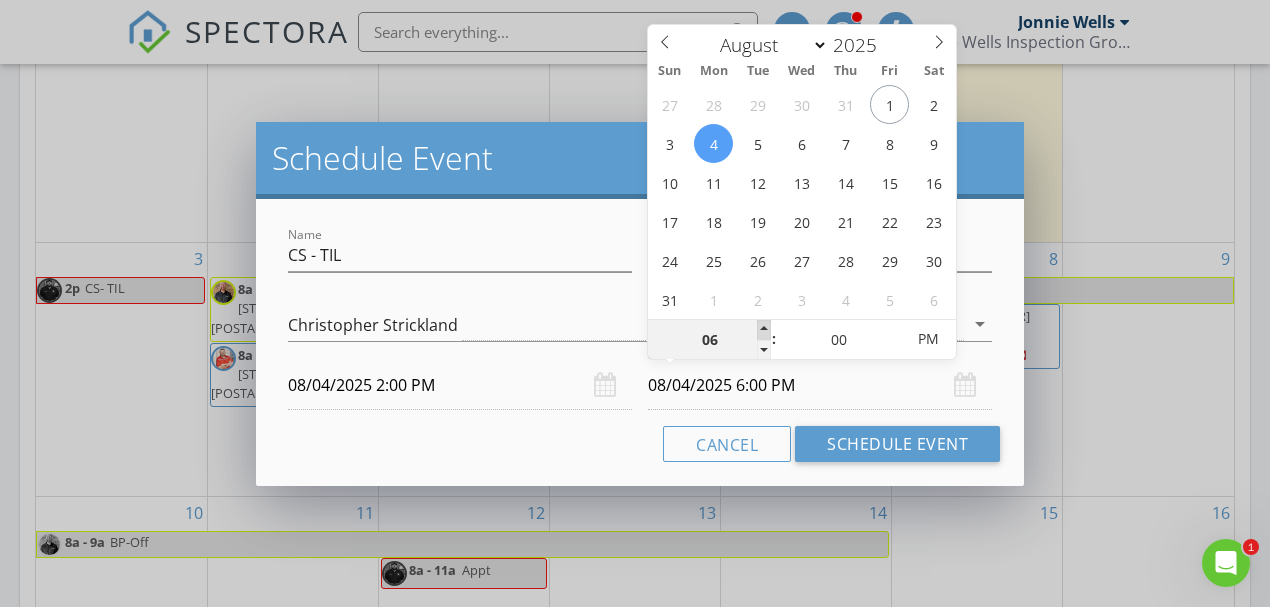 type on "07" 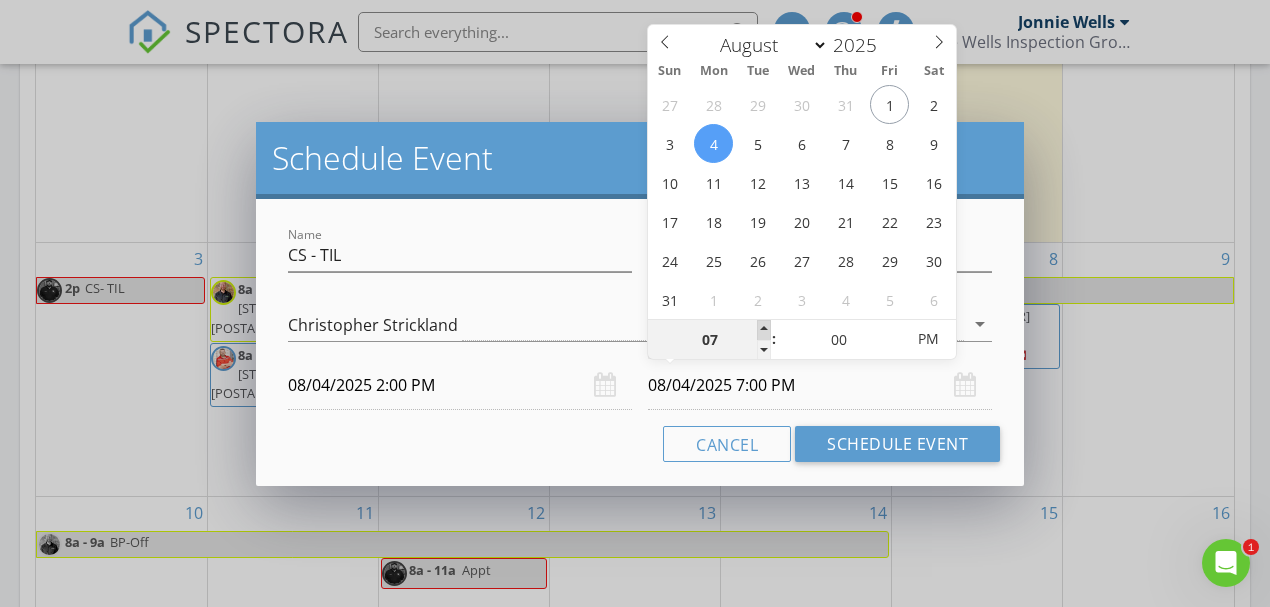 click at bounding box center [764, 330] 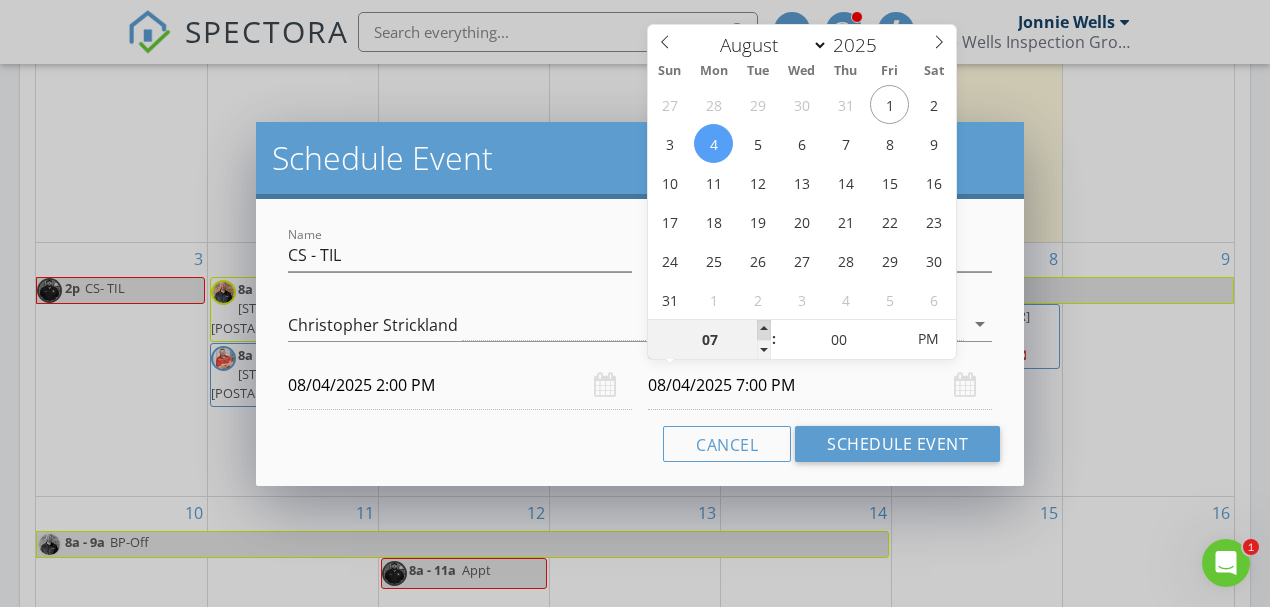 type on "08" 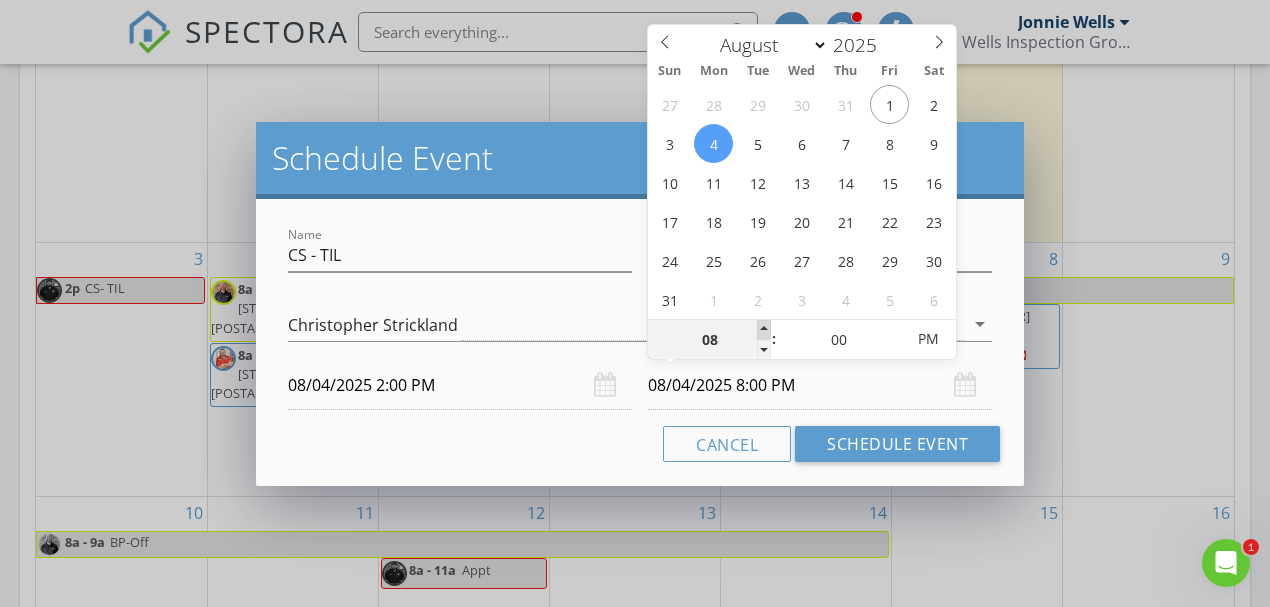 click at bounding box center [764, 330] 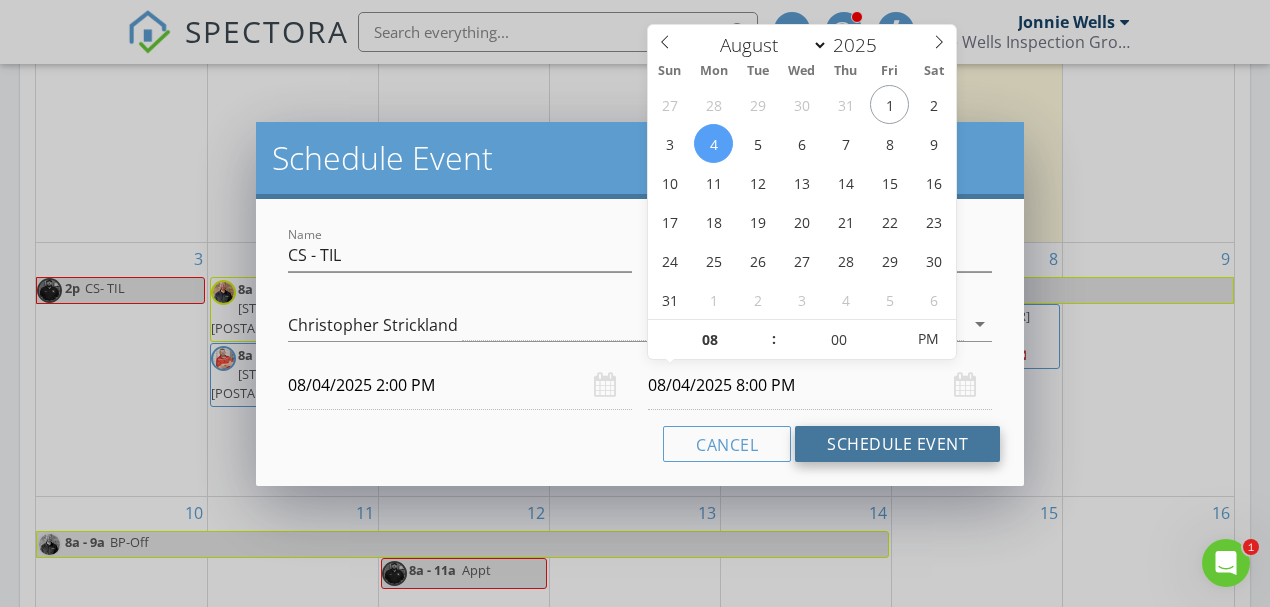 click on "Schedule Event" at bounding box center (897, 444) 